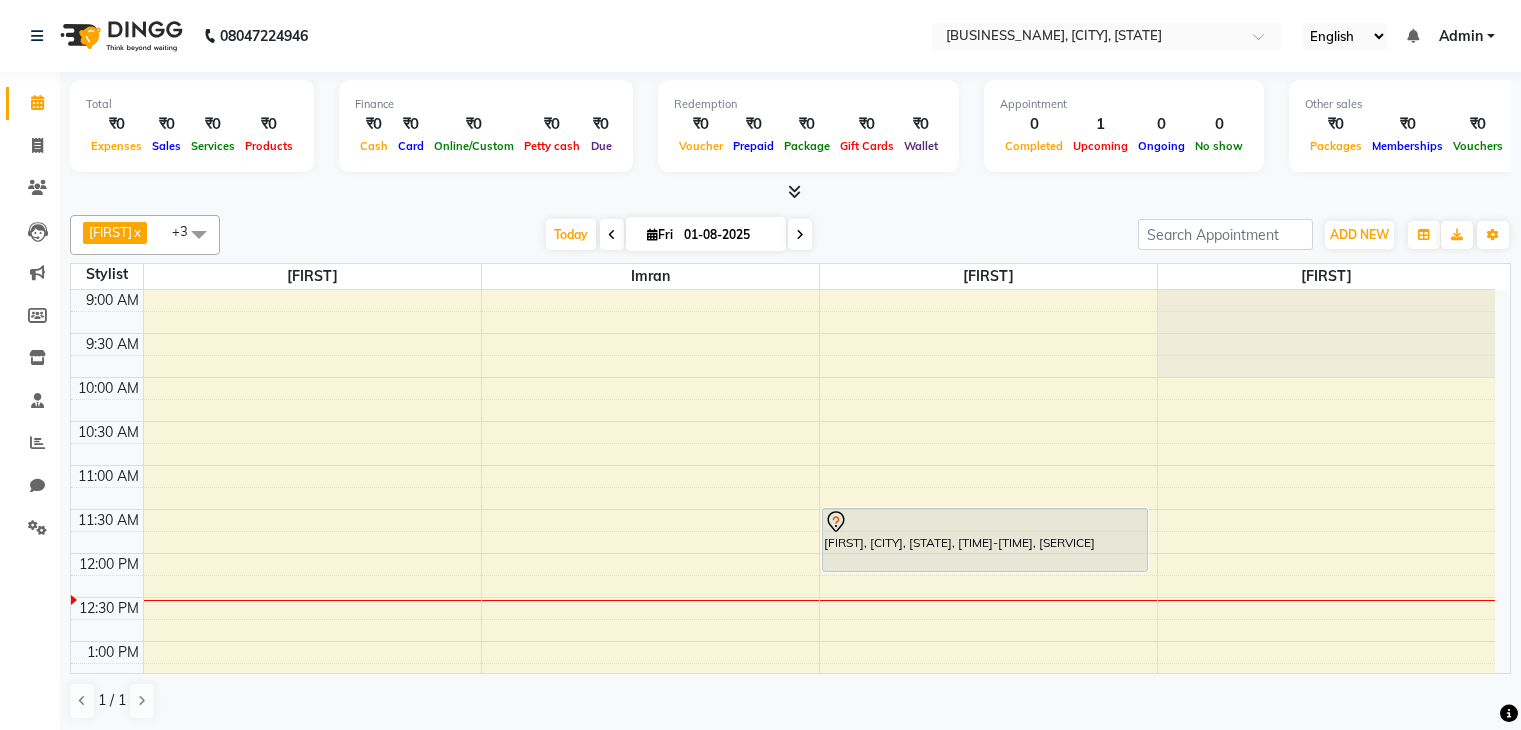 scroll, scrollTop: 0, scrollLeft: 0, axis: both 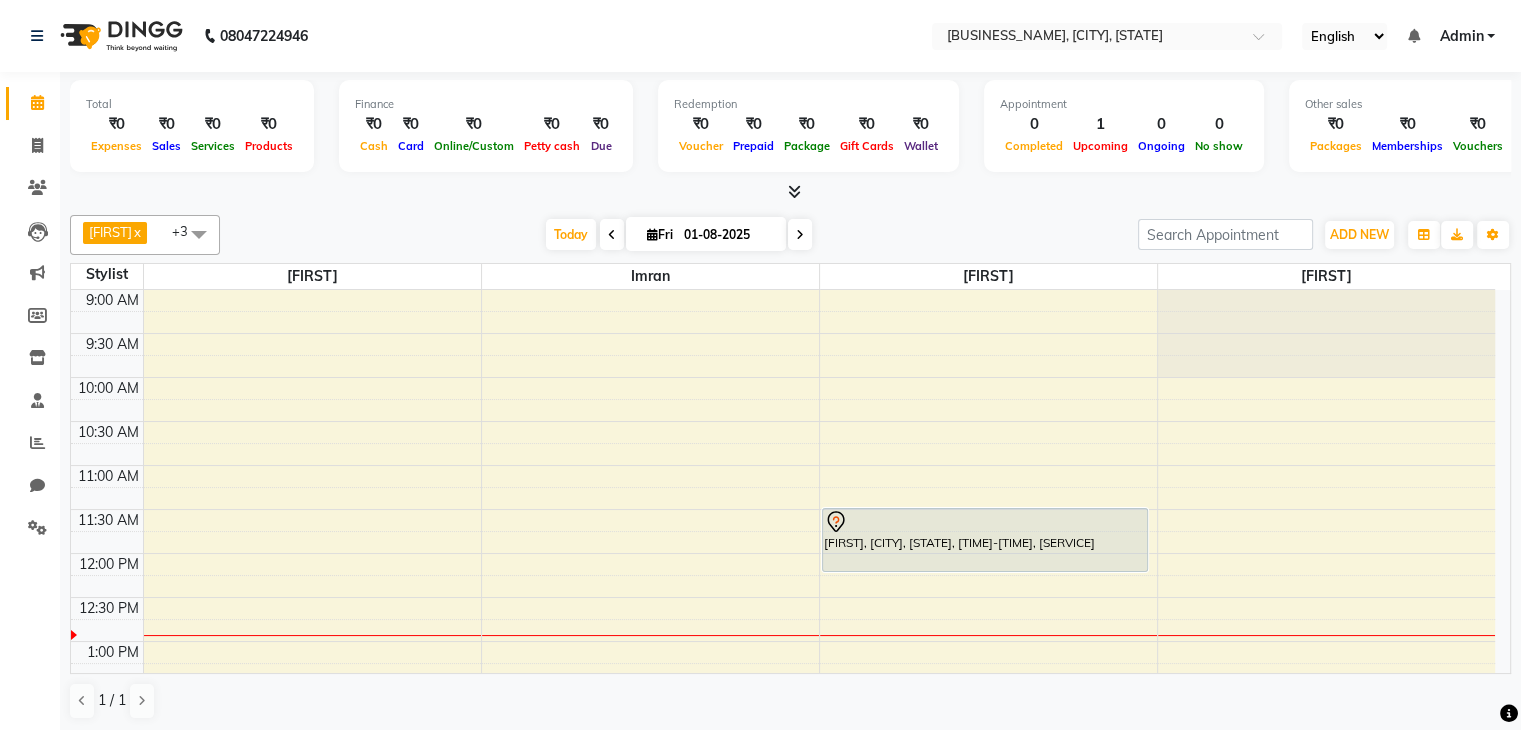 click at bounding box center [612, 234] 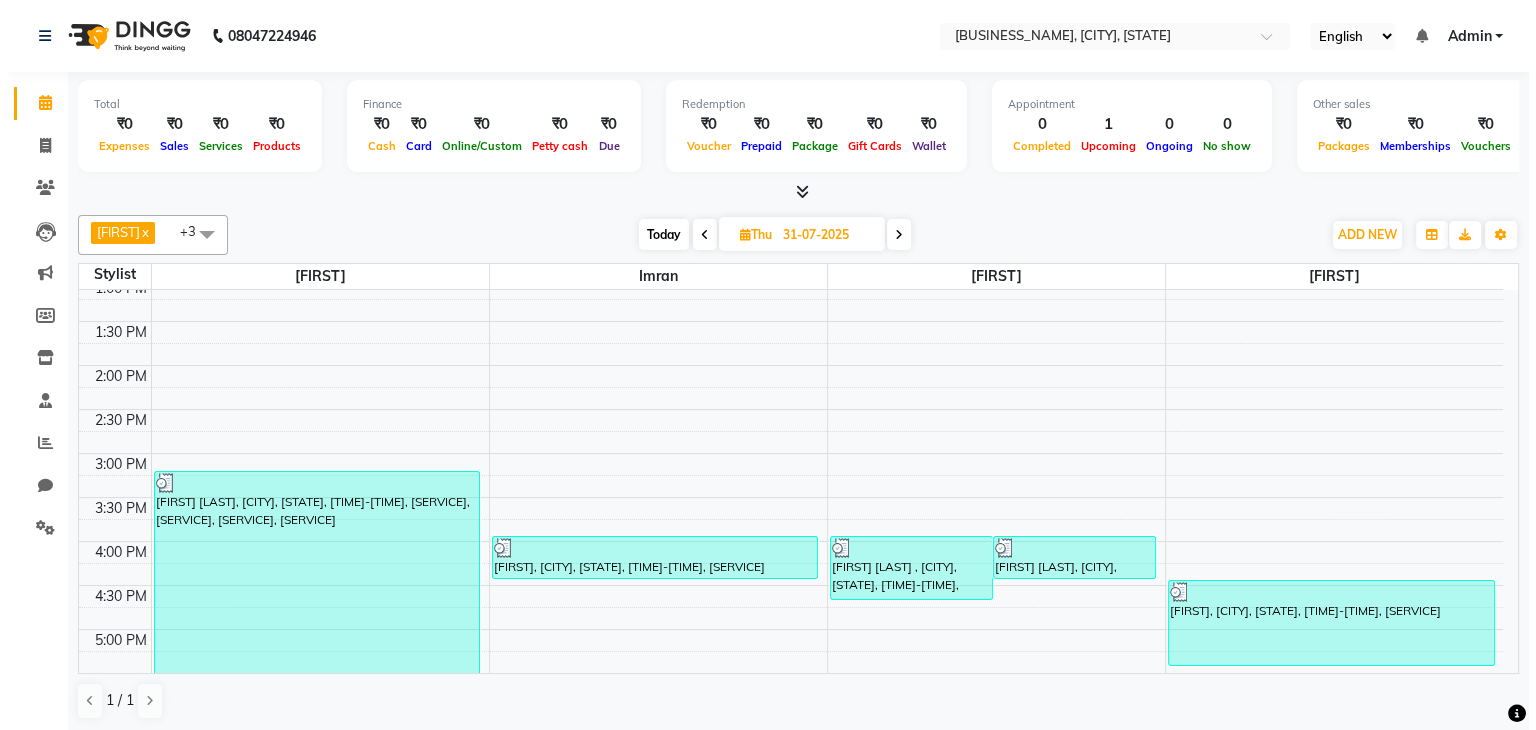 scroll, scrollTop: 363, scrollLeft: 0, axis: vertical 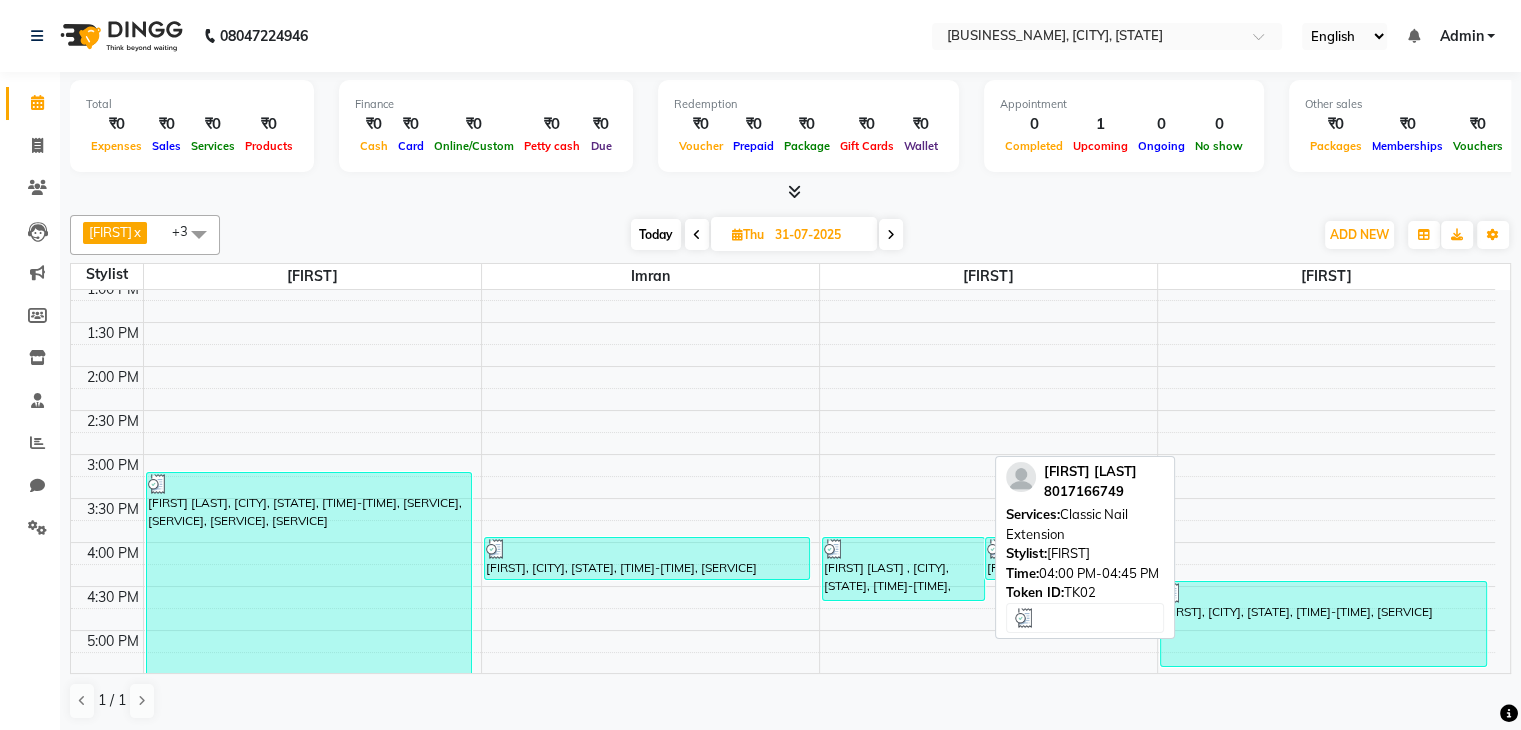click on "[FIRST]  [LAST] , TK02, 04:00 PM-04:45 PM, Classic Nail Extension" at bounding box center (903, 569) 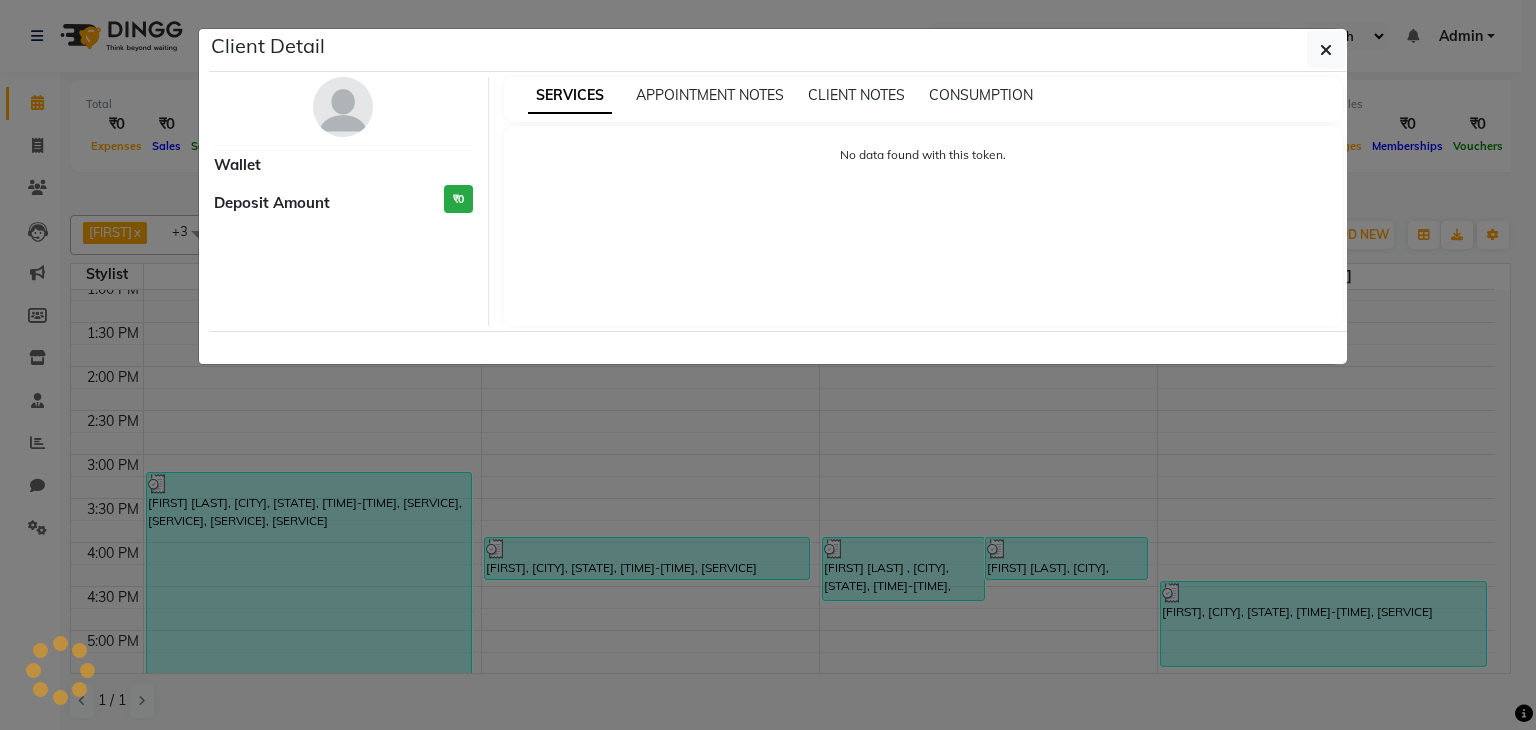 select on "3" 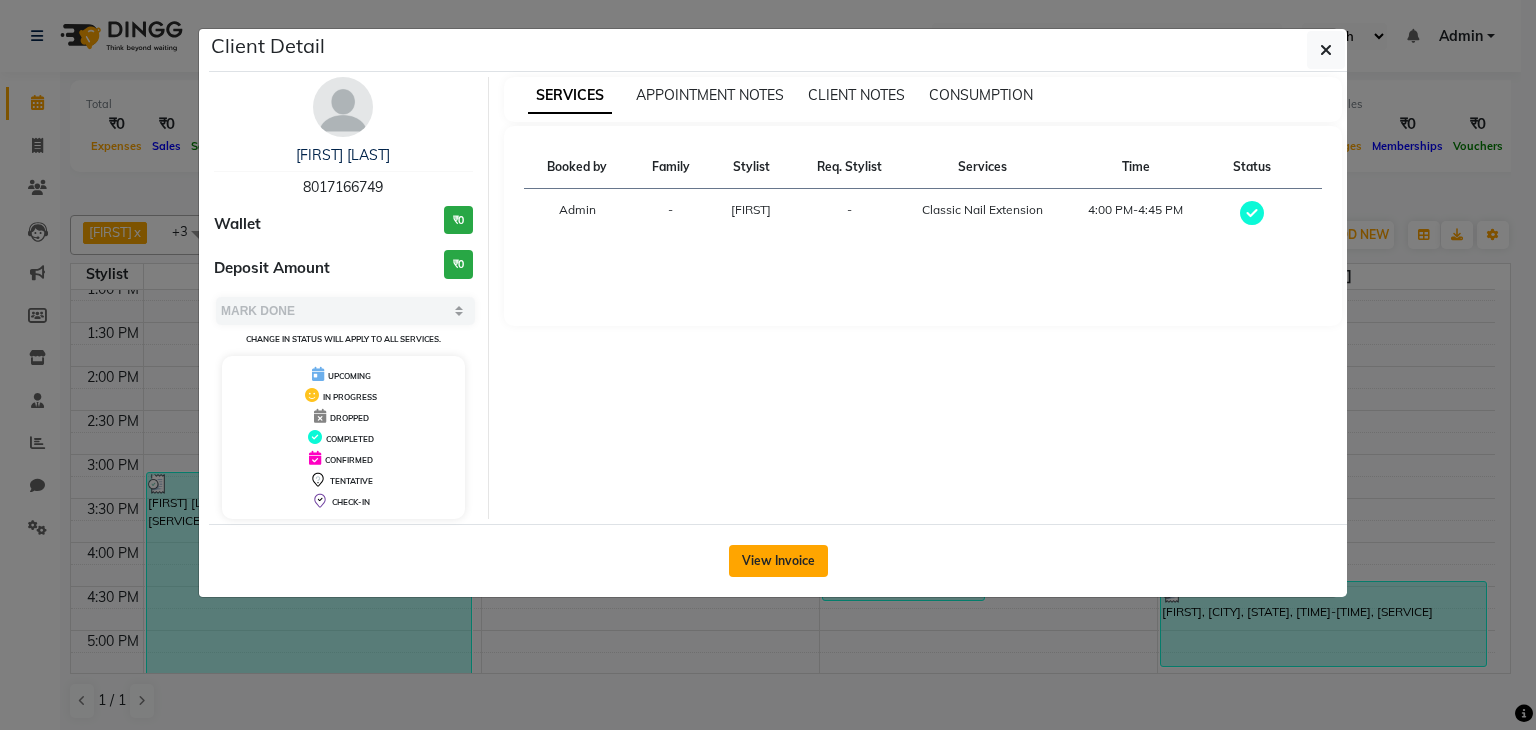 click on "View Invoice" 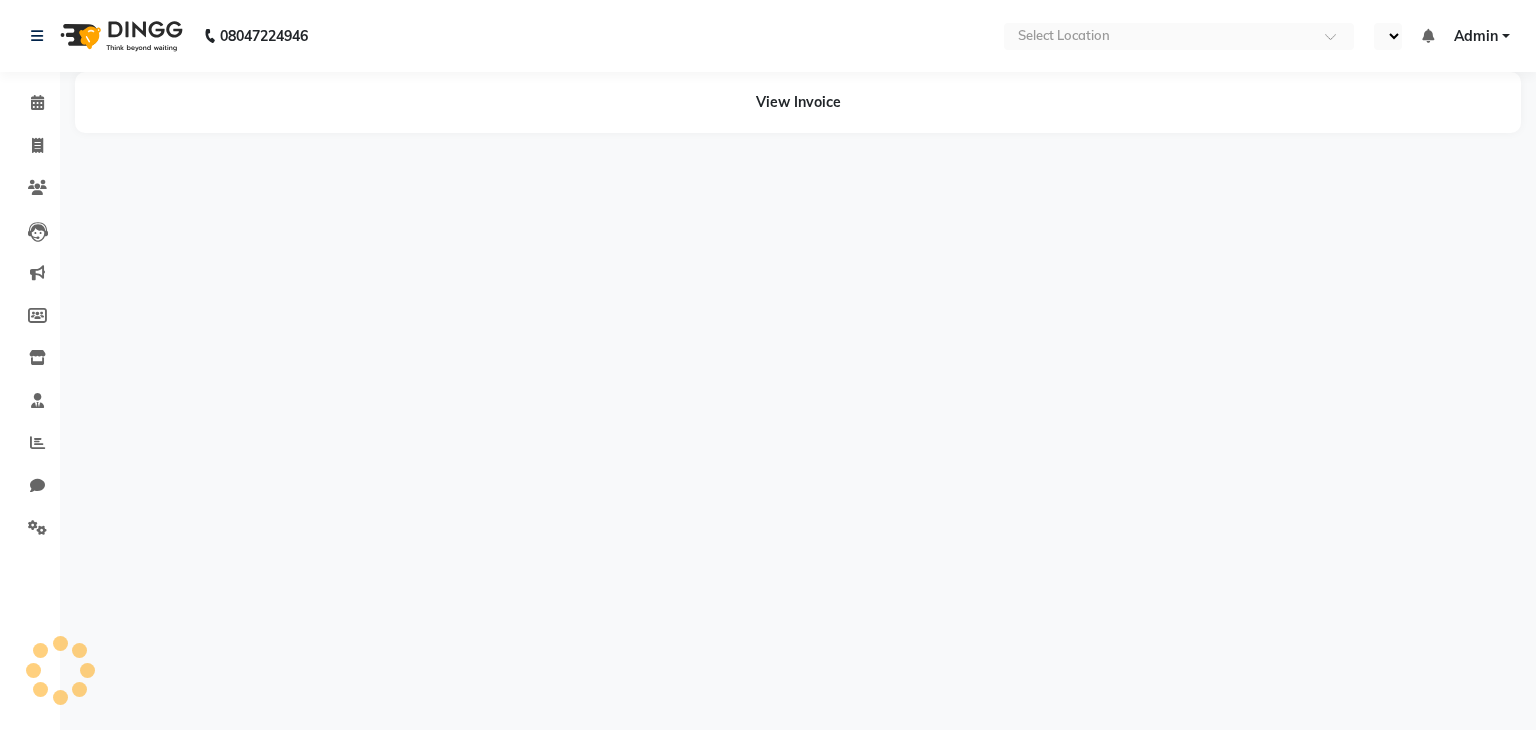 scroll, scrollTop: 0, scrollLeft: 0, axis: both 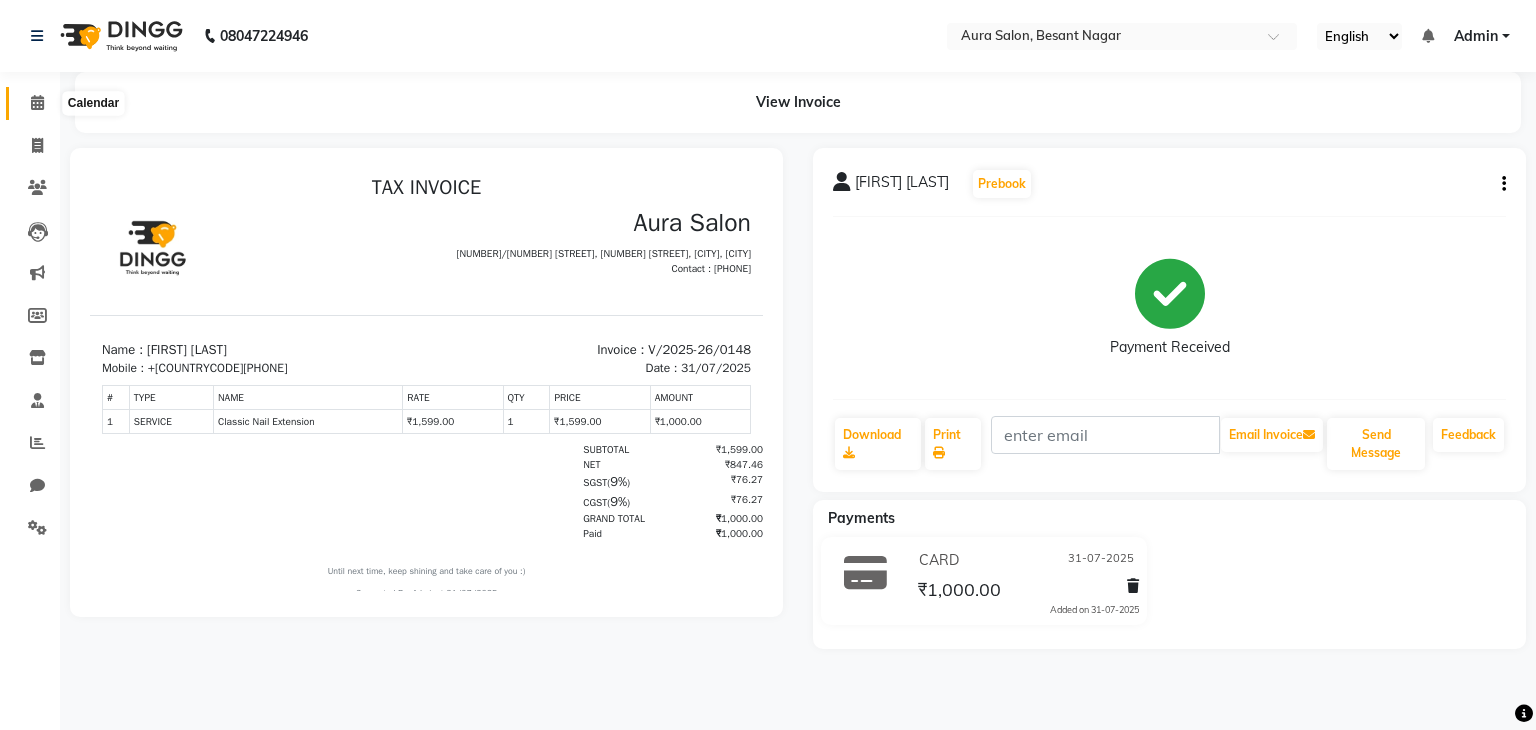 click 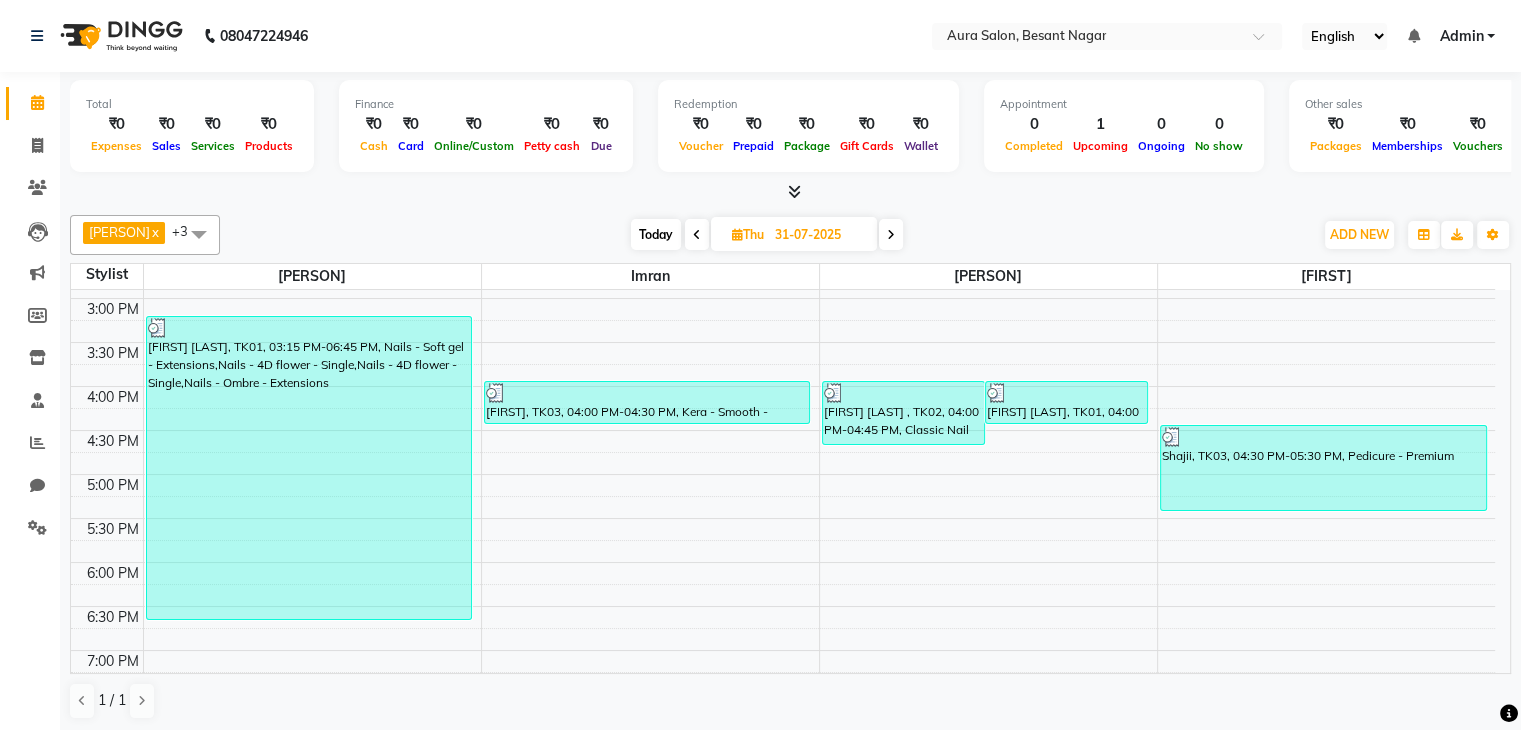 scroll, scrollTop: 662, scrollLeft: 0, axis: vertical 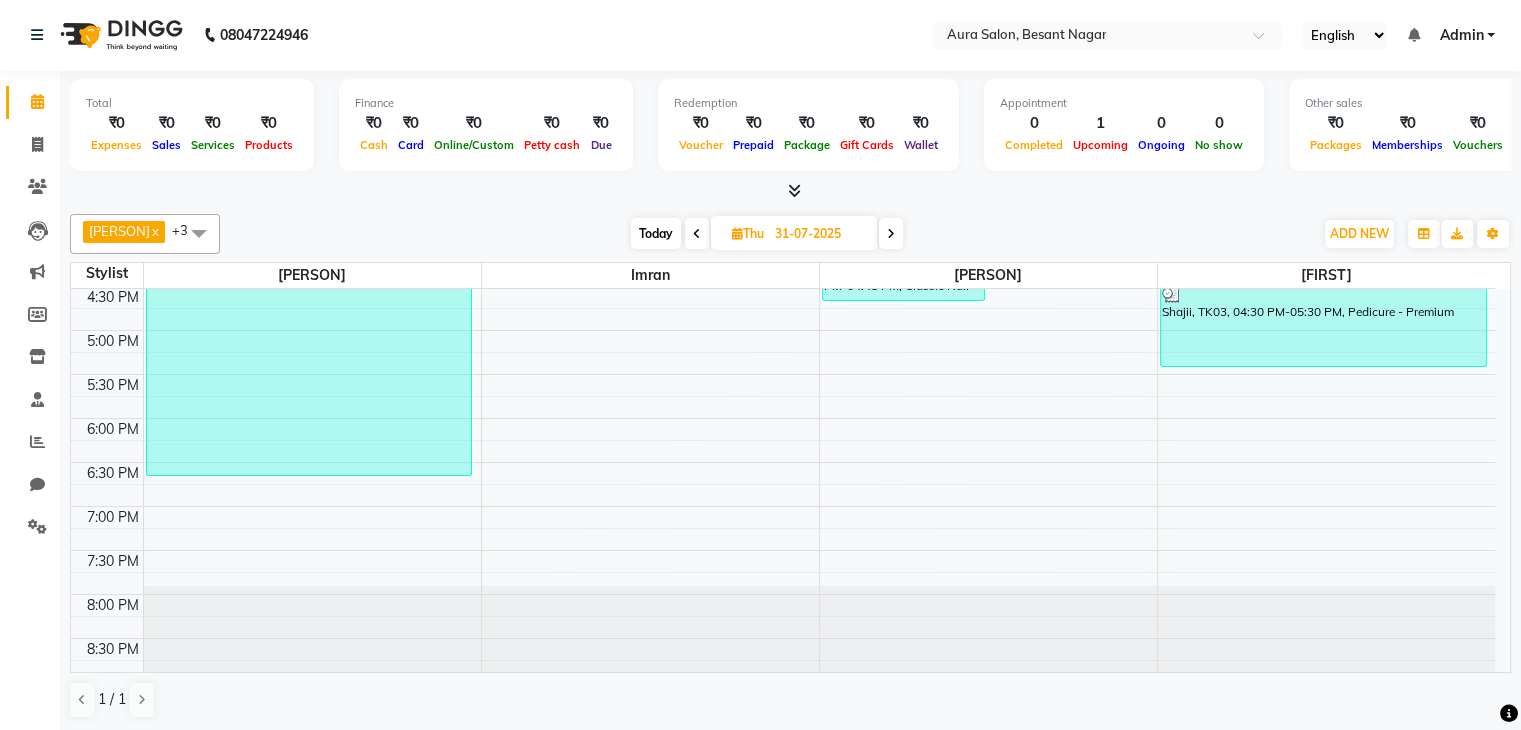 click on "Today" at bounding box center (656, 233) 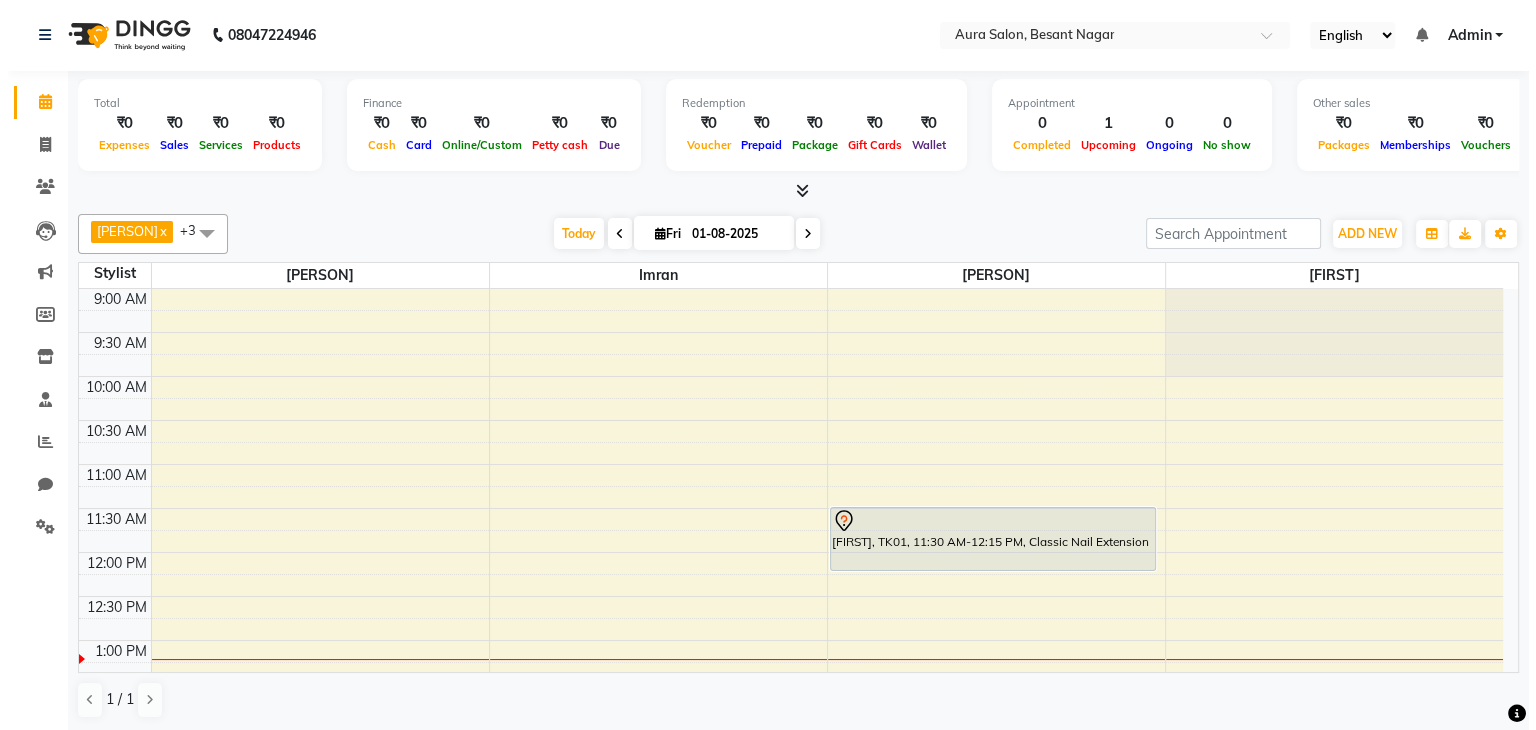 scroll, scrollTop: 0, scrollLeft: 0, axis: both 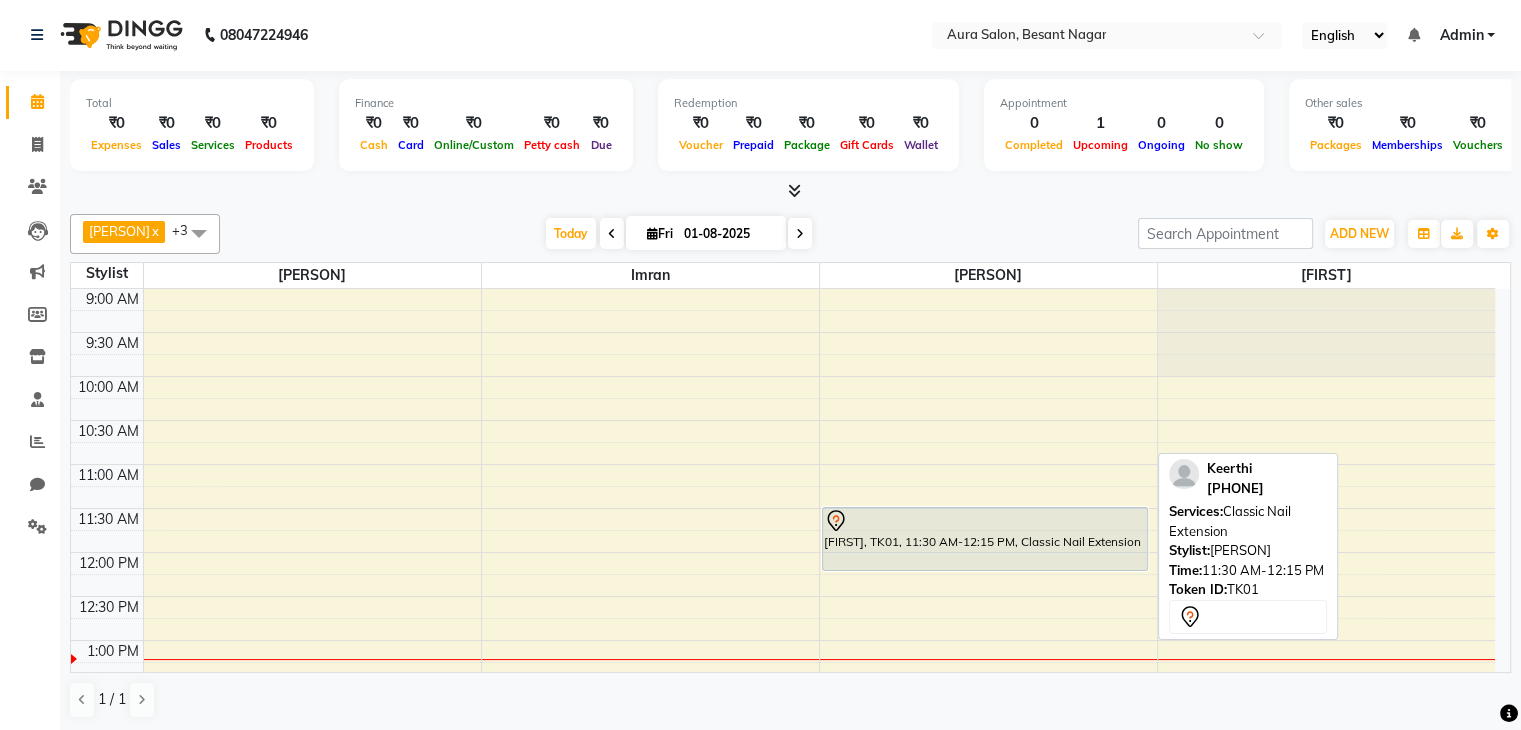 click at bounding box center [985, 521] 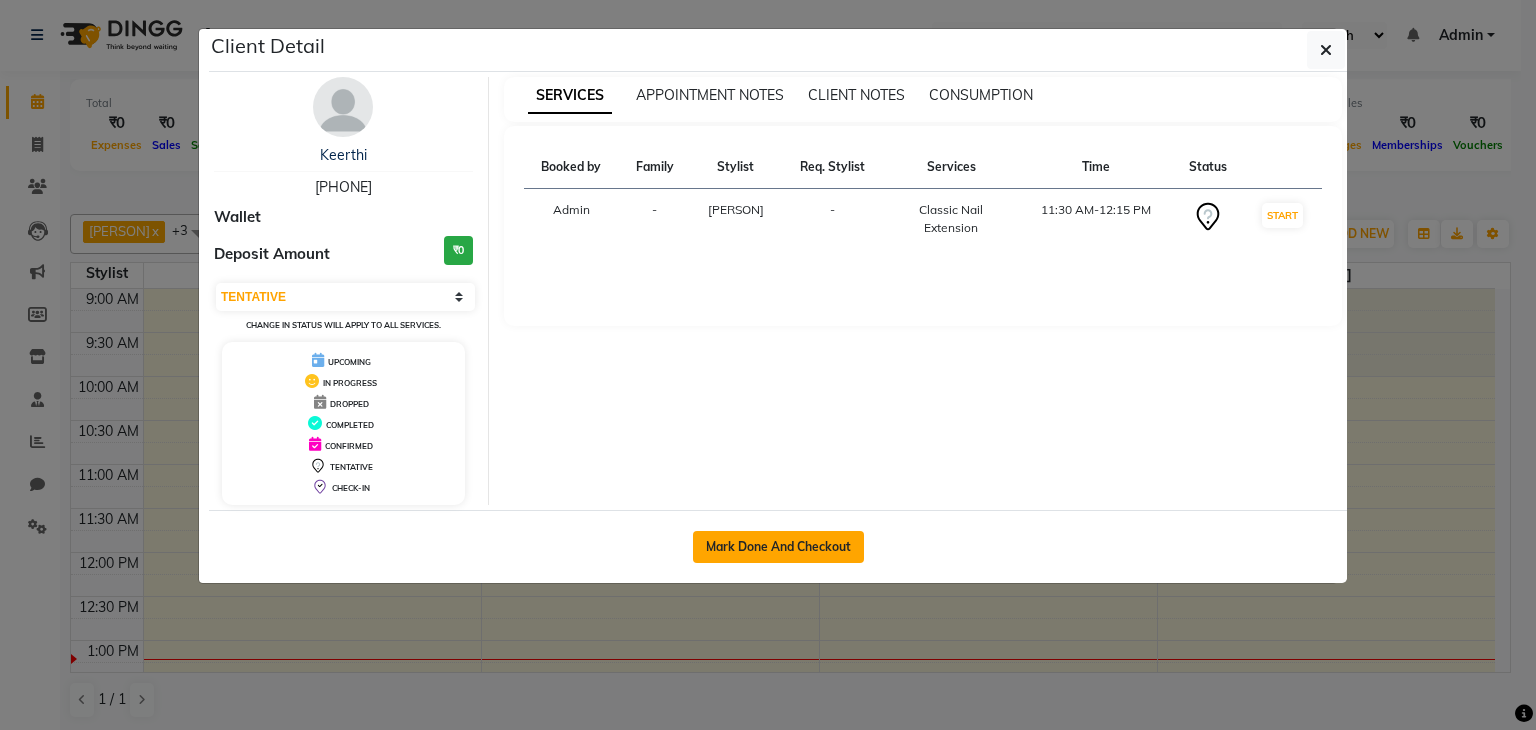 click on "Mark Done And Checkout" 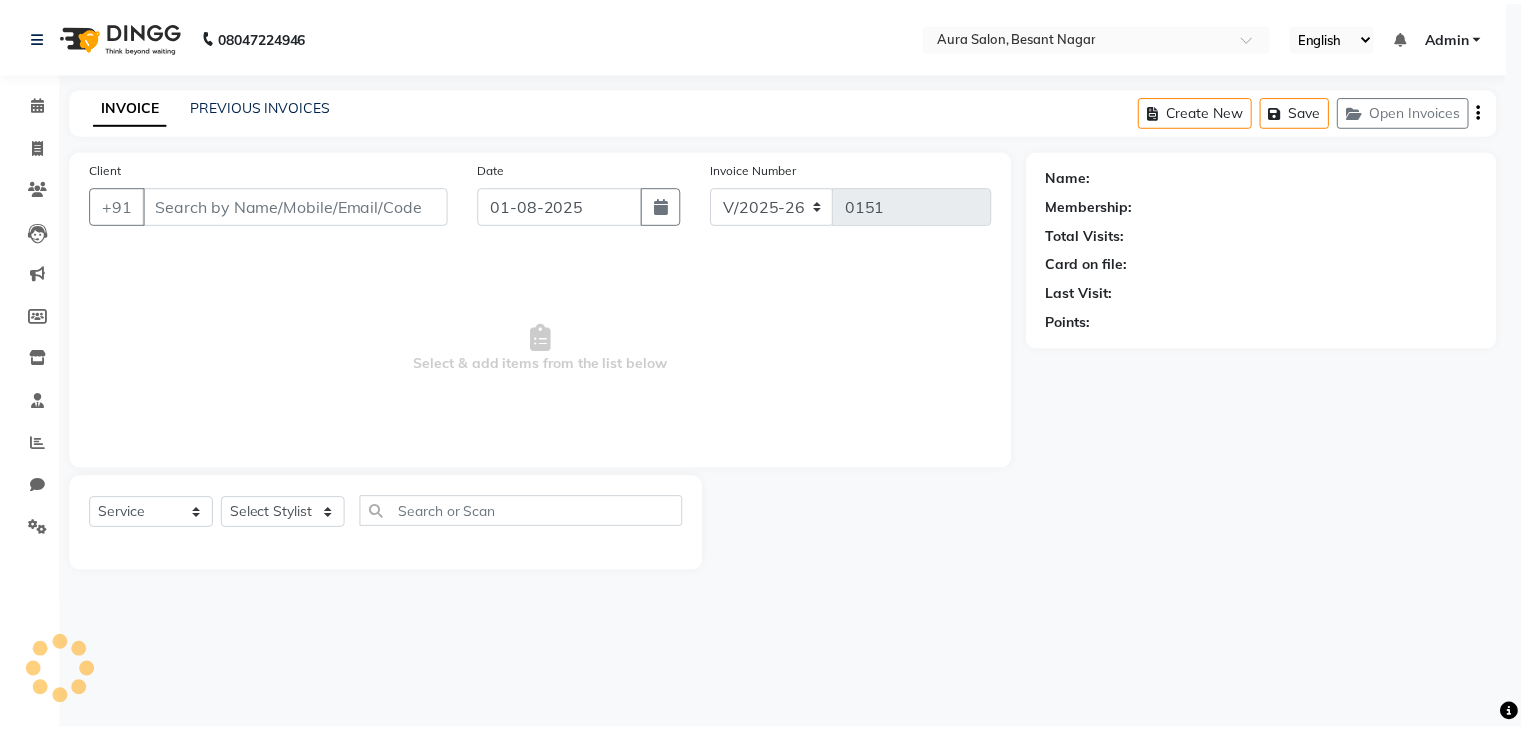scroll, scrollTop: 0, scrollLeft: 0, axis: both 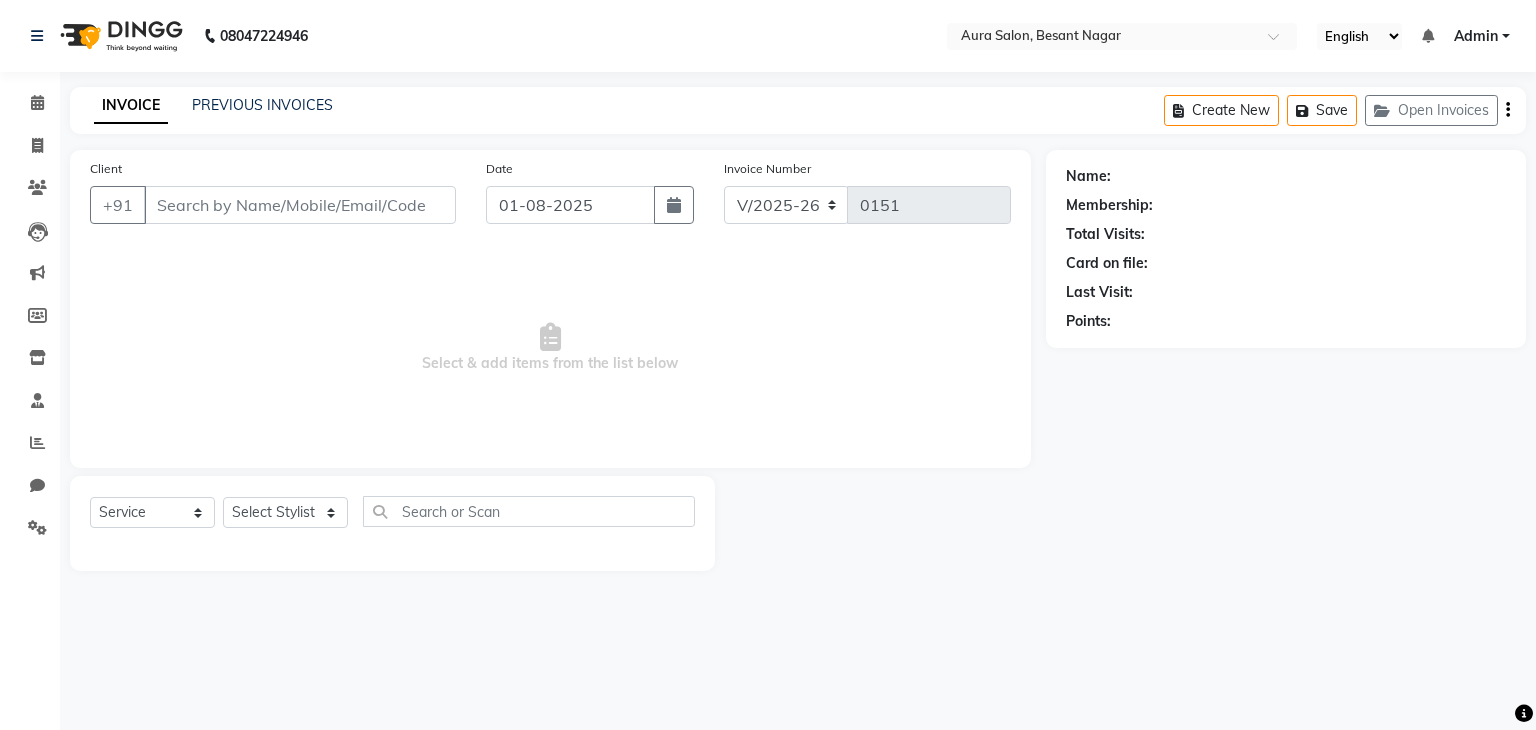 type on "[PHONE]" 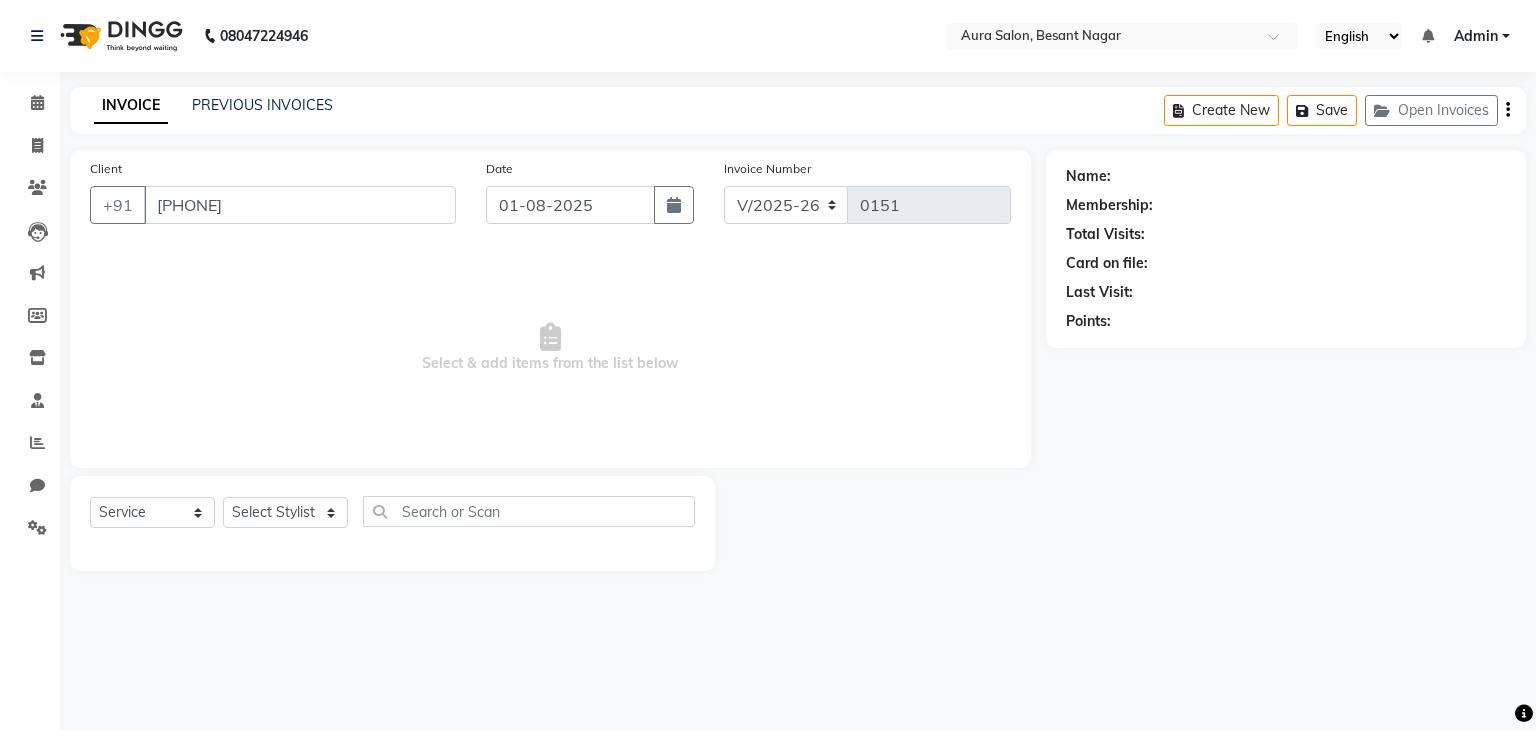 select on "66363" 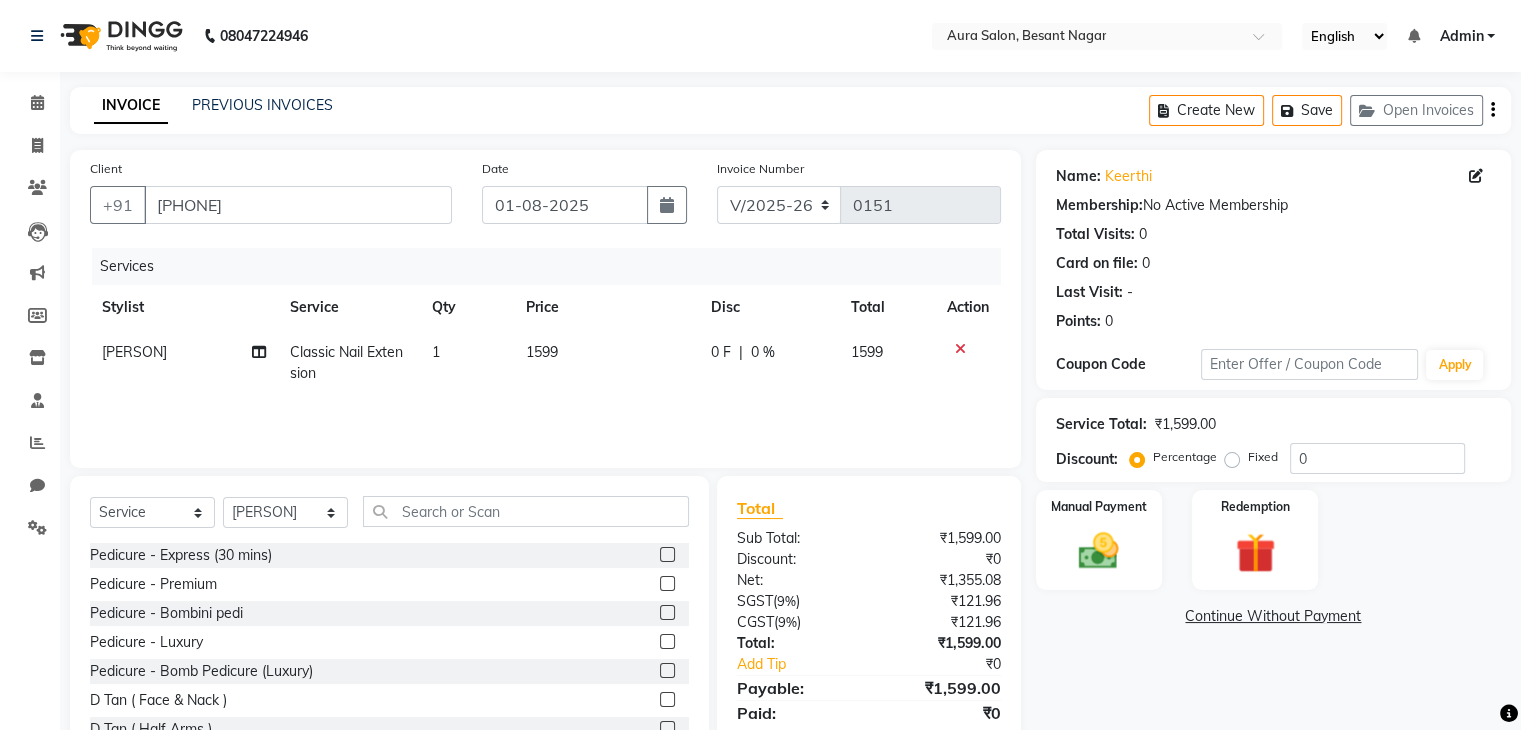 click on "Classic Nail Extension" 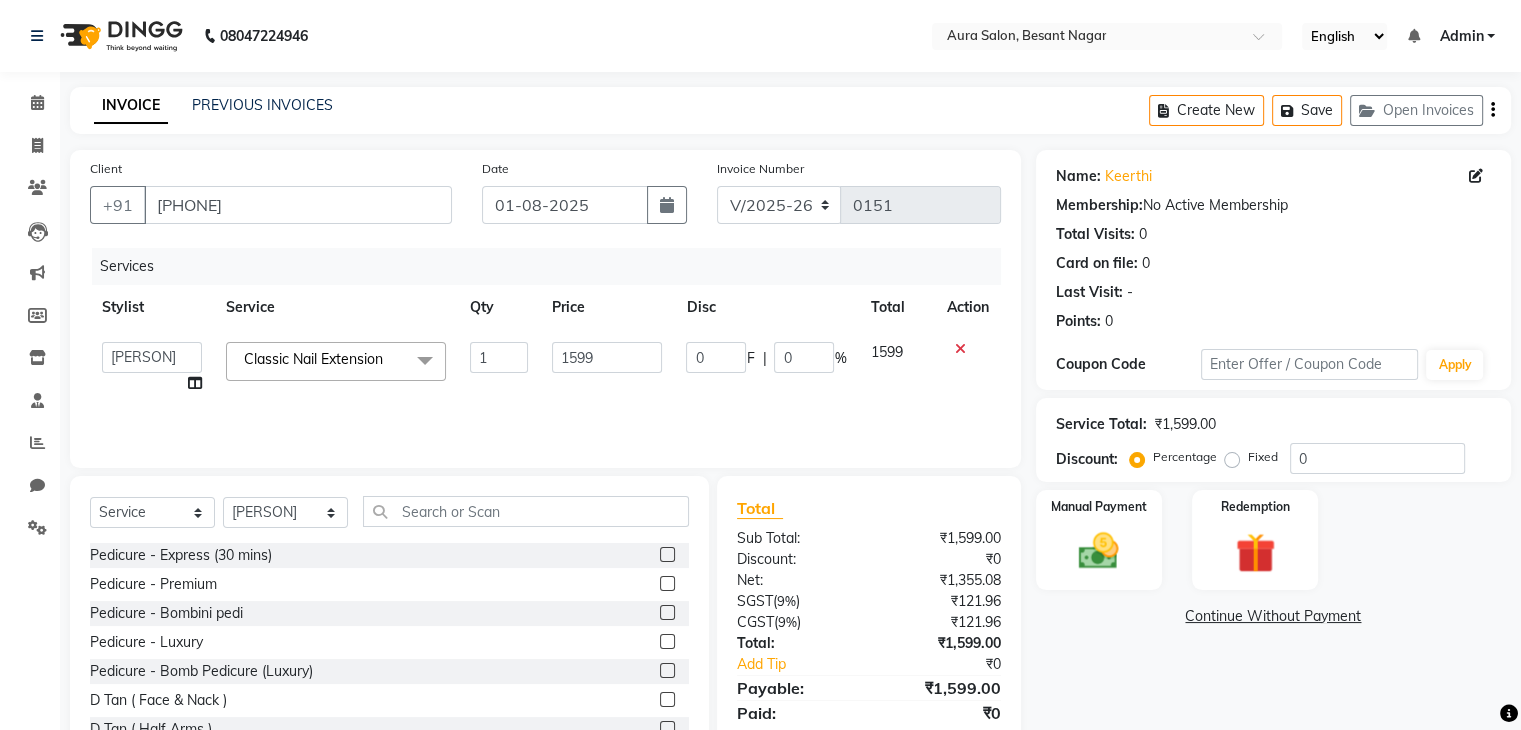 click on "Classic Nail Extension  x" 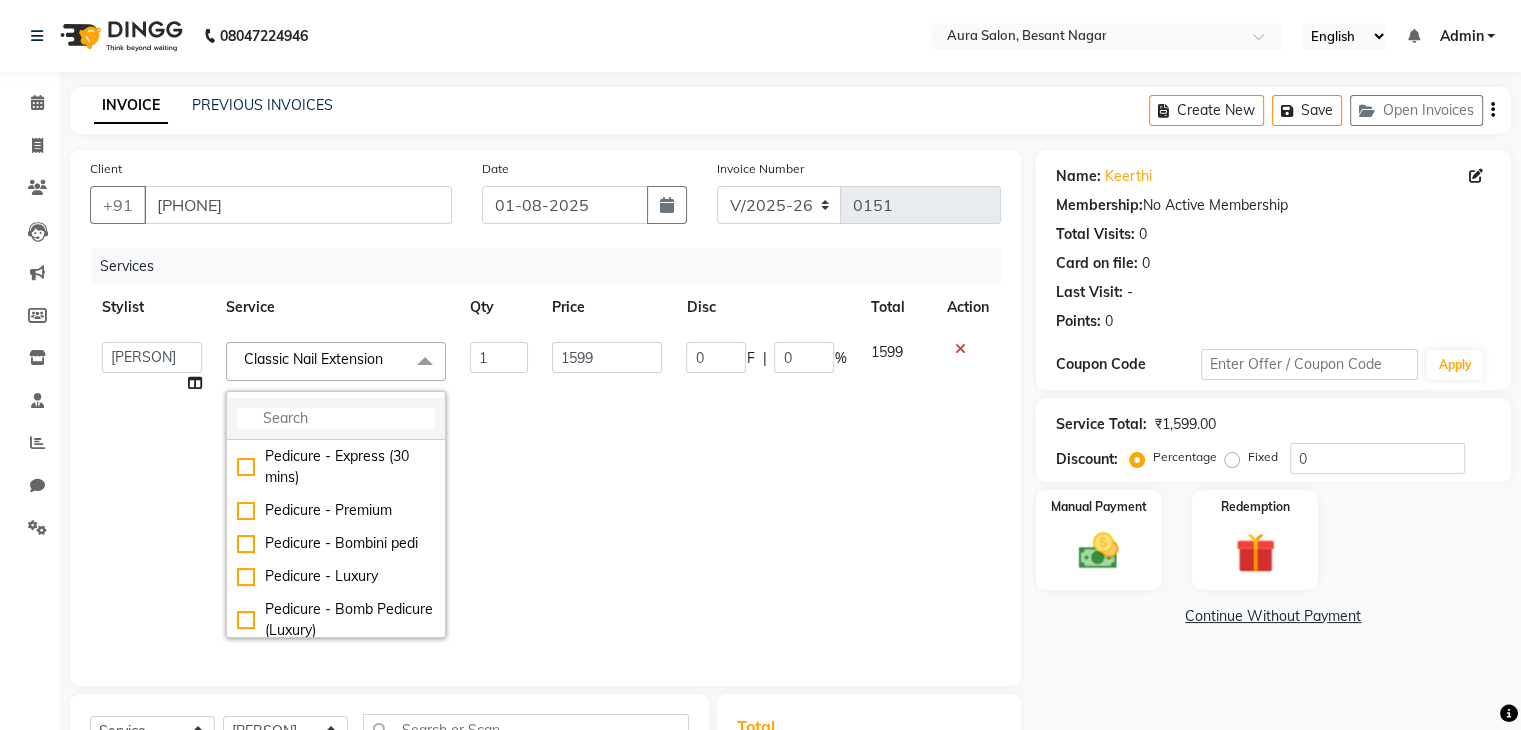 click 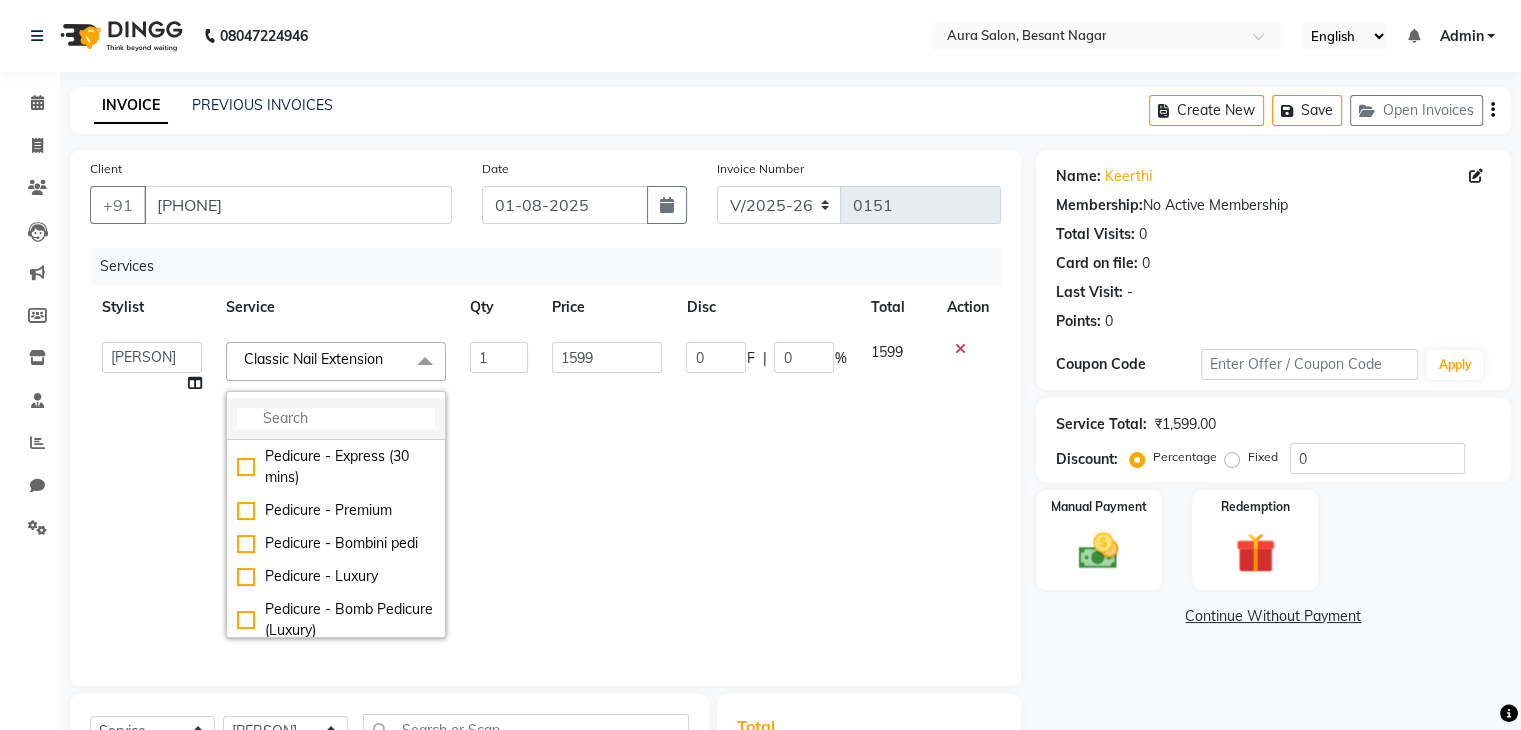 type on "z" 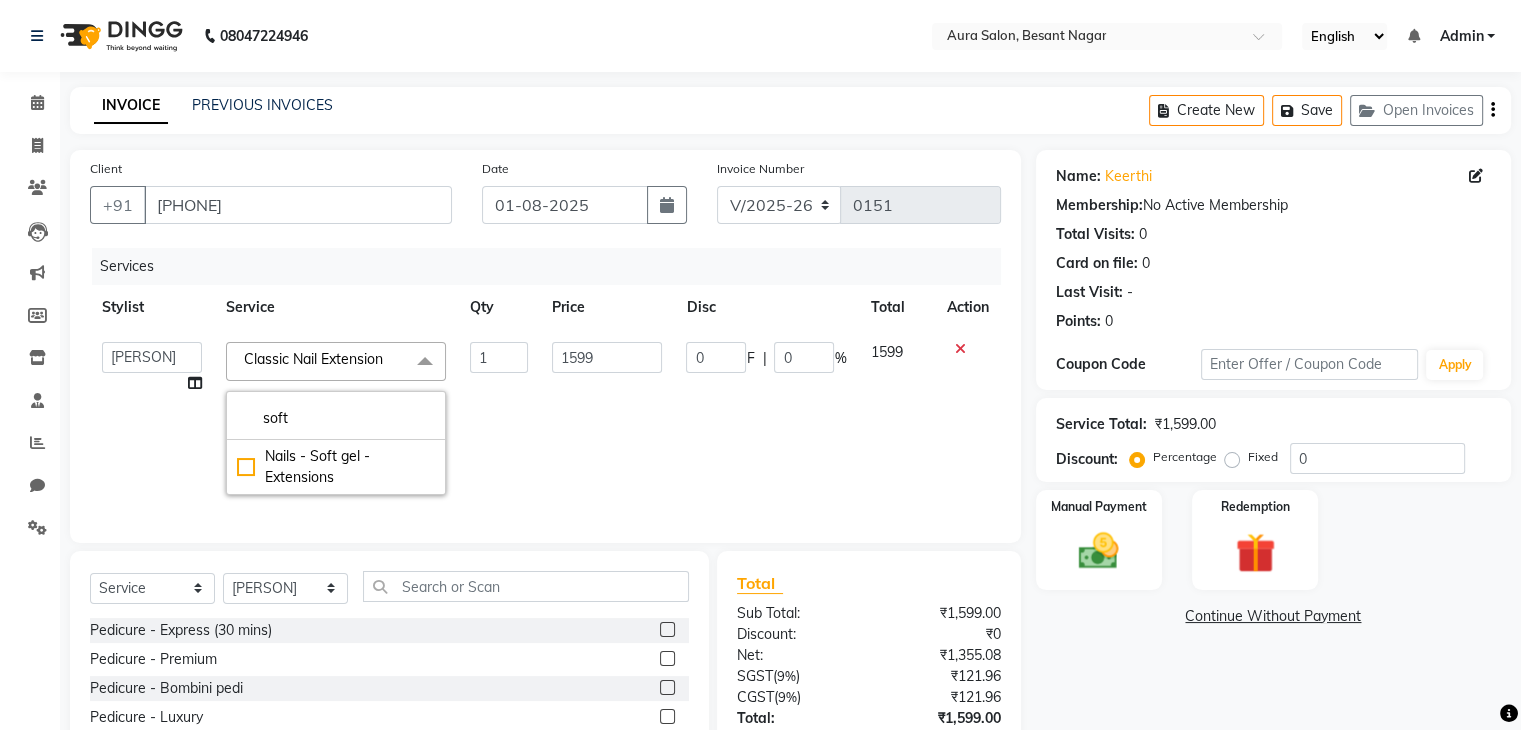 type on "soft" 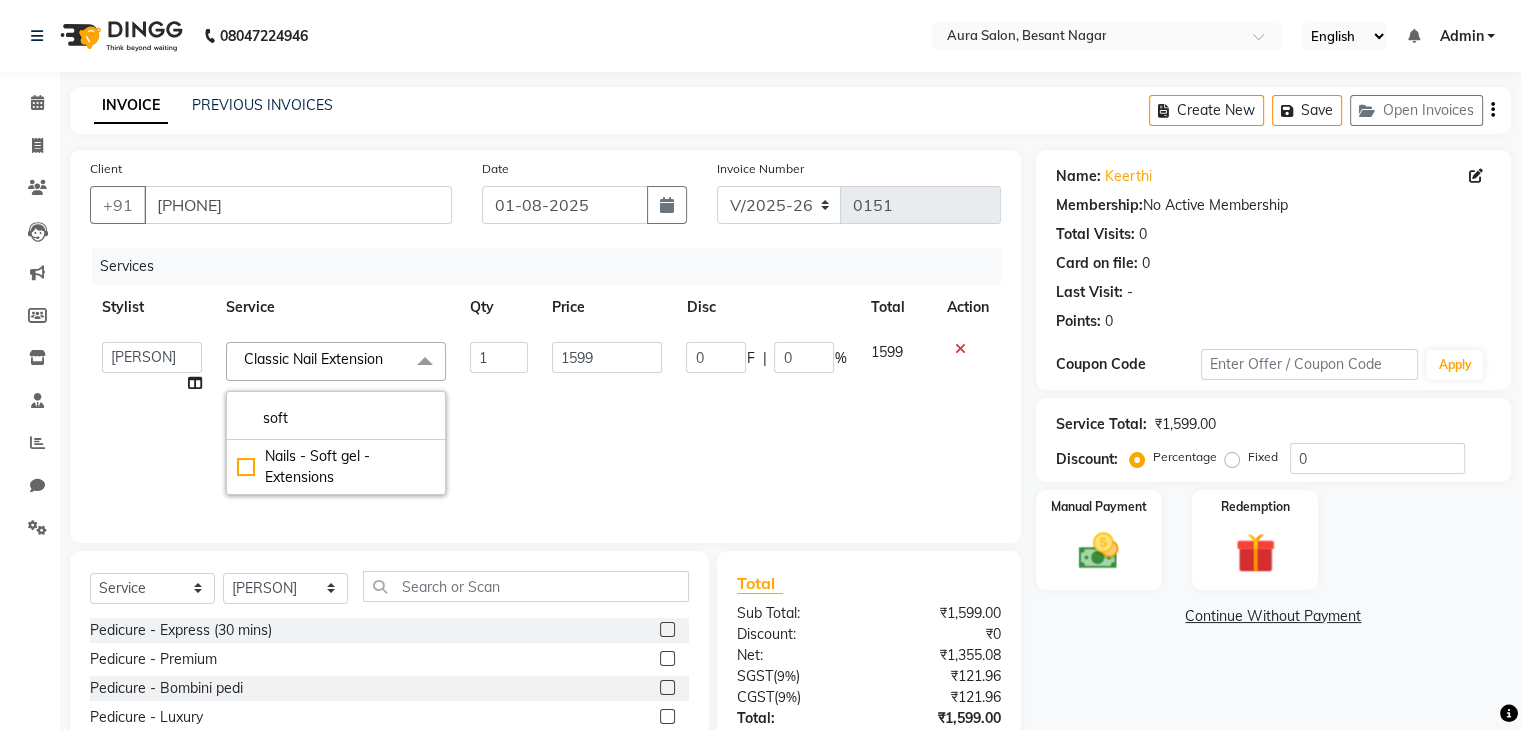 drag, startPoint x: 348, startPoint y: 502, endPoint x: 355, endPoint y: 473, distance: 29.832869 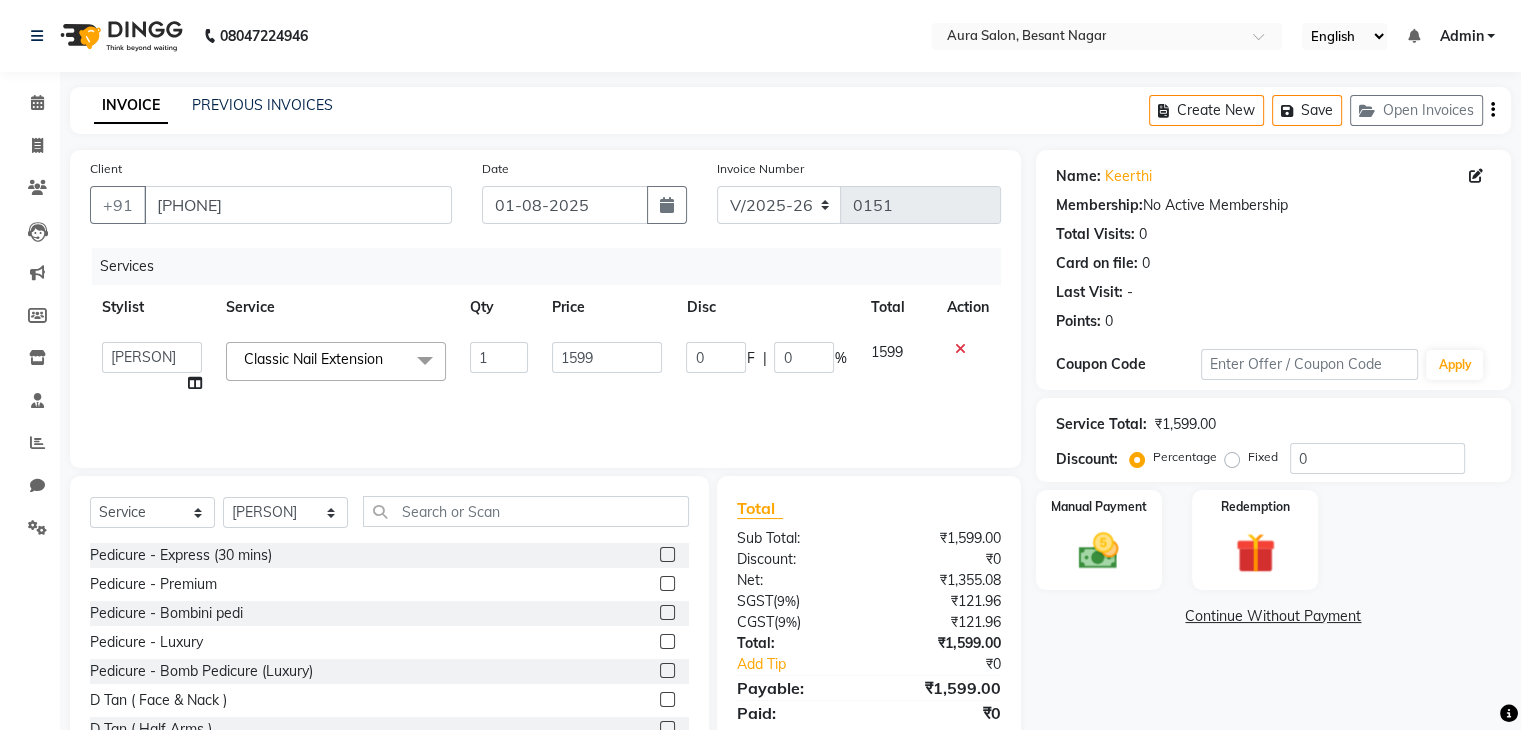 click on "Client +[COUNTRYCODE] [PHONE] Date 01-08-2025 Invoice Number V/2025 V/2025-26 0151 Services Stylist Service Qty Price Disc Total Action [PERSON] [PERSON] [PERSON] [PERSON] [PERSON] Classic Nail Extension  x Pedicure - Express (30 mins) Pedicure - Premium Pedicure - Bombini pedi Pedicure - Luxury Pedicure - Bomb Pedicure (Luxury) D Tan ( Face & Nack ) D Tan ( Half Arms ) D Tan ( Half Leg ) D Tan ( Feet ) Classic Nail Extension Botolis Shampoo Botoliss Mask Manicure - Express (30 mins) Manicure - Premium Manicure - Bomb Manicure (Luxury) Waxing - Forehead/upperlip/chin Waxing - Jawline - Side Waxing - Face(full) Waxing - Eyebrow waxing Waxing - Bikini Line - Special Area Waxing - Brazilian - Special Area Waxing - Add on - Special Area Waxing - Full face & neck - Face Waxing - Under Arms - Basic Waxing - Arms(Half) - Basic Waxing - Arms(Full) - Basic Waxing - Forehead/lowerlip/chin/upperlip - Threading Waxing - Eyebrows - Threading Waxing - Cheeks - Threading Waxing - Side & Jawline - Threading Waxing - Full Face - Threading Waxing - Under arms Waxing - Arms(Half) Waxing - Arms(Full) Waxing - Combos(Full arms +legs + under arms) - Aloevera Waxing - Half Waxing - Full Waxing - Feet only" 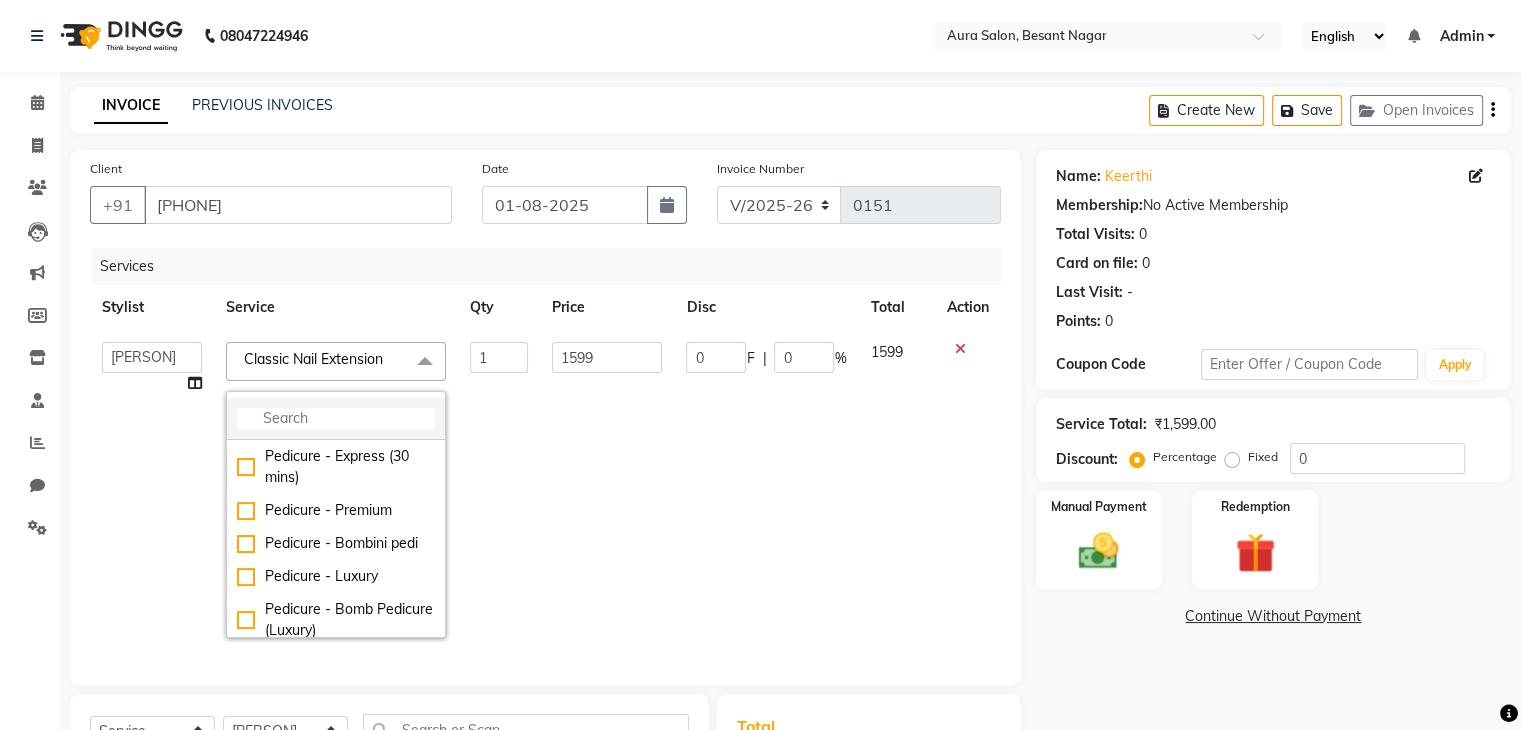 click 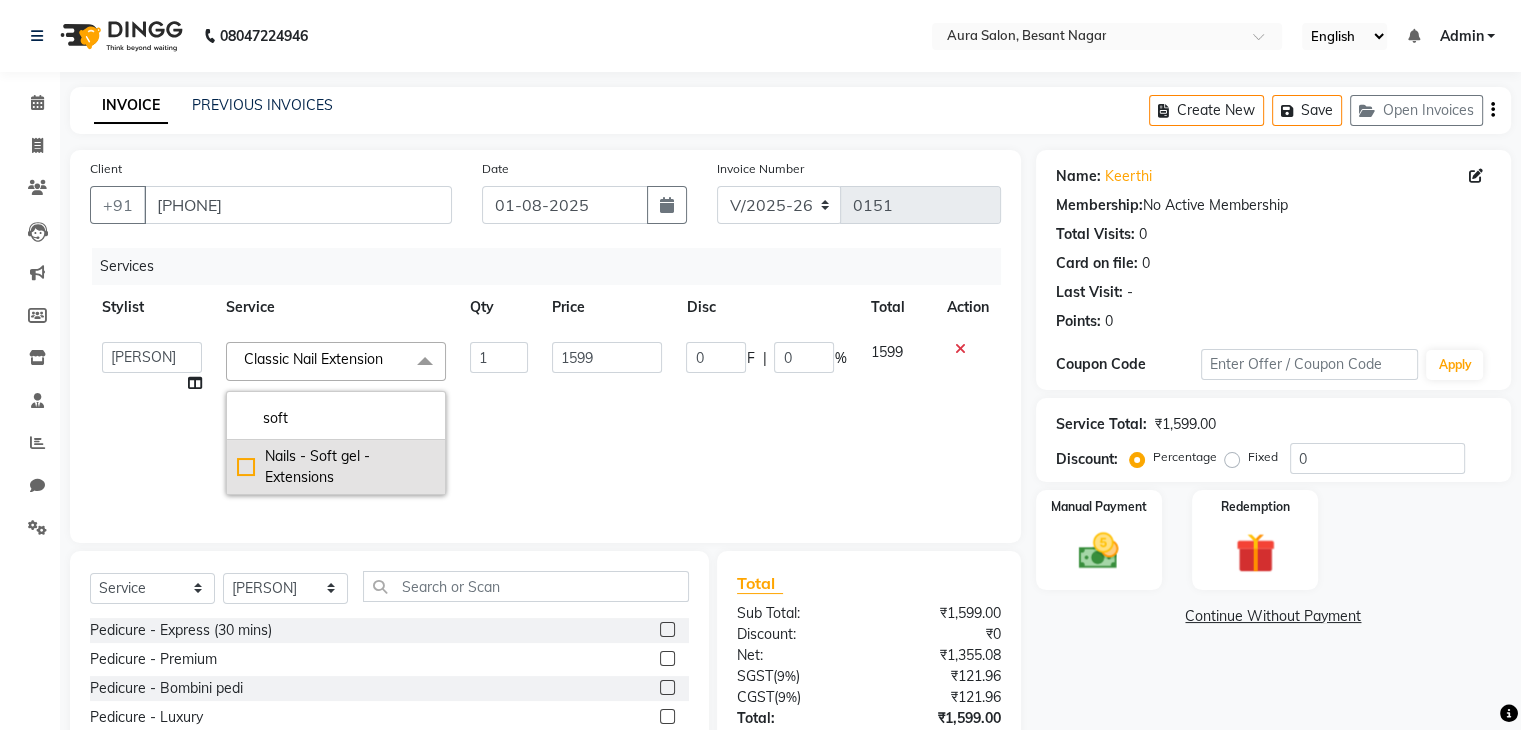 type on "soft" 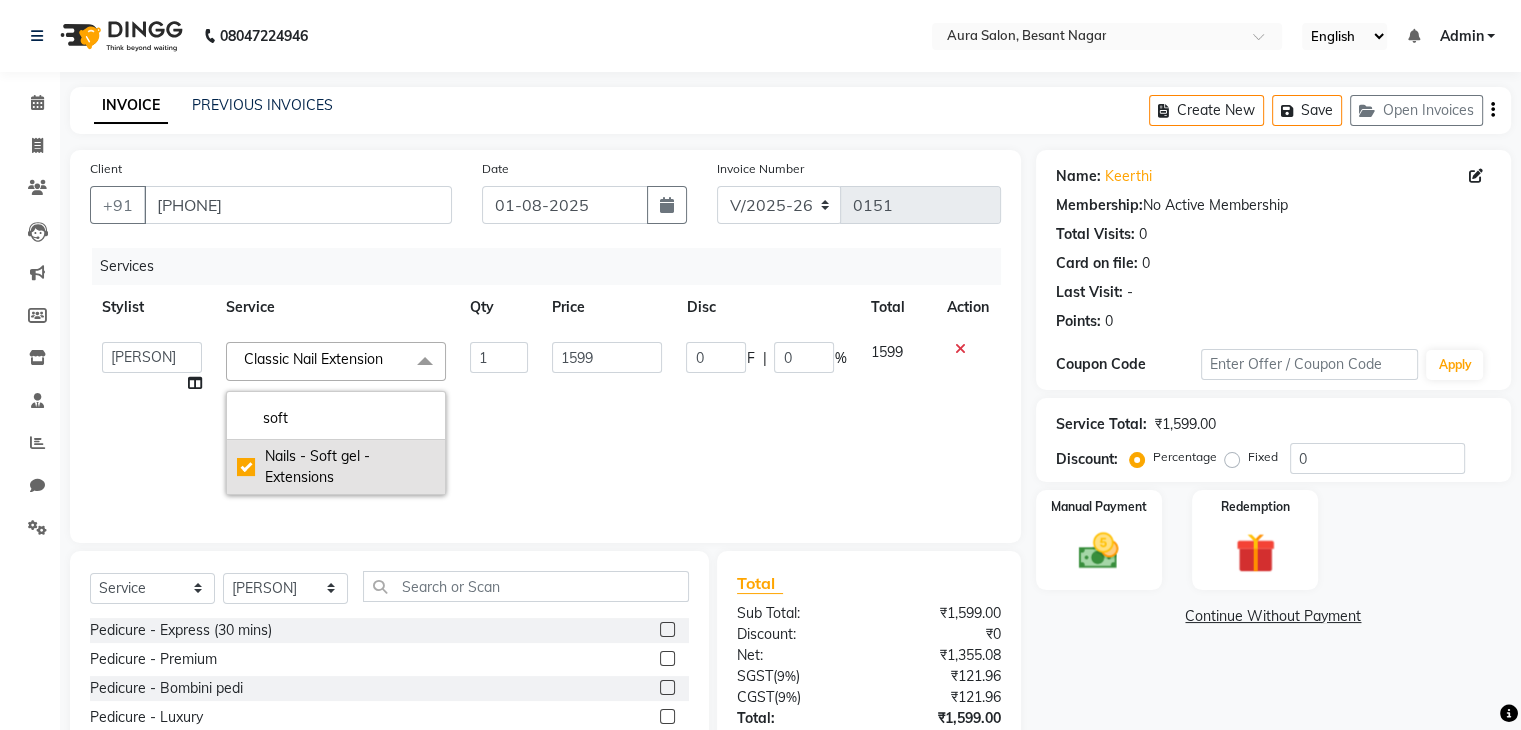 type on "1999" 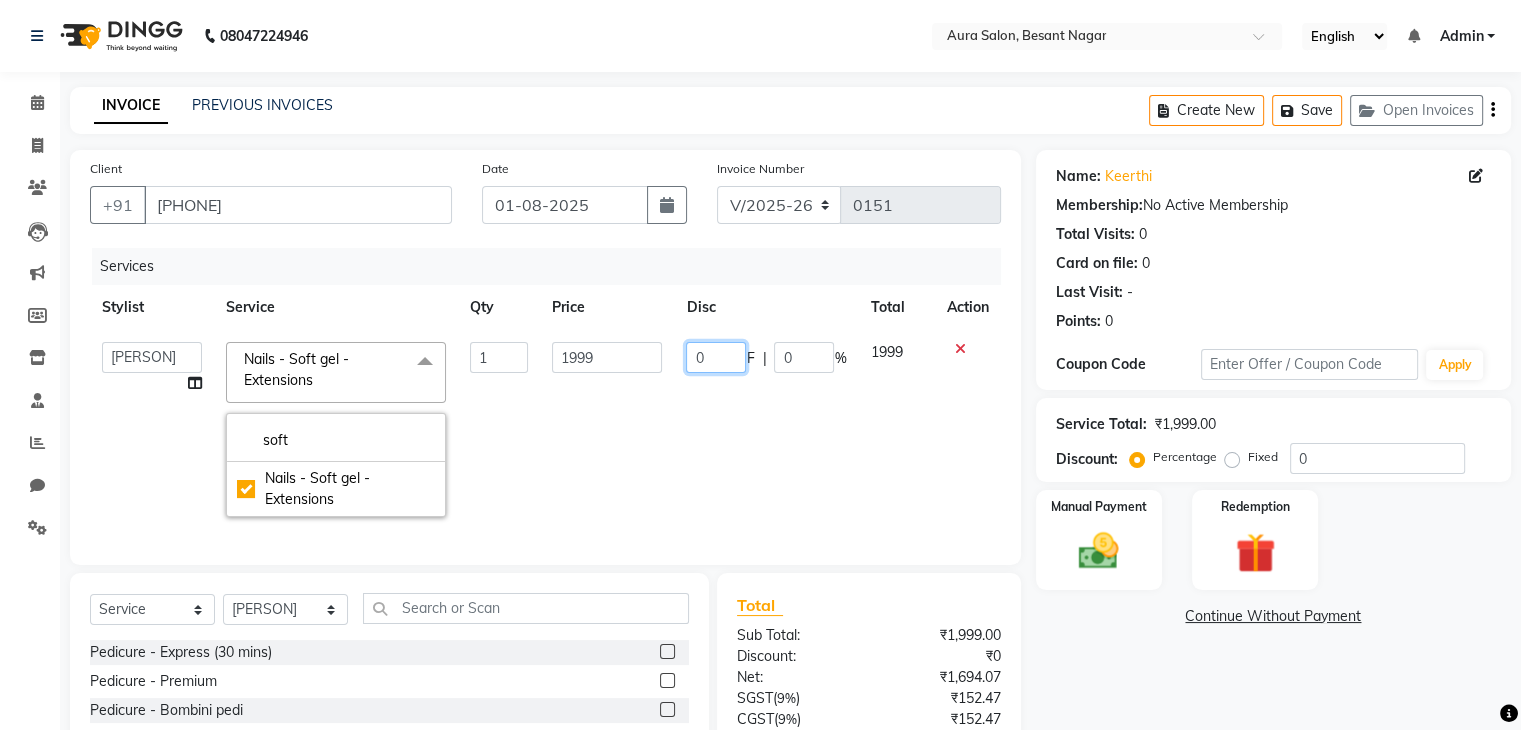 click on "0" 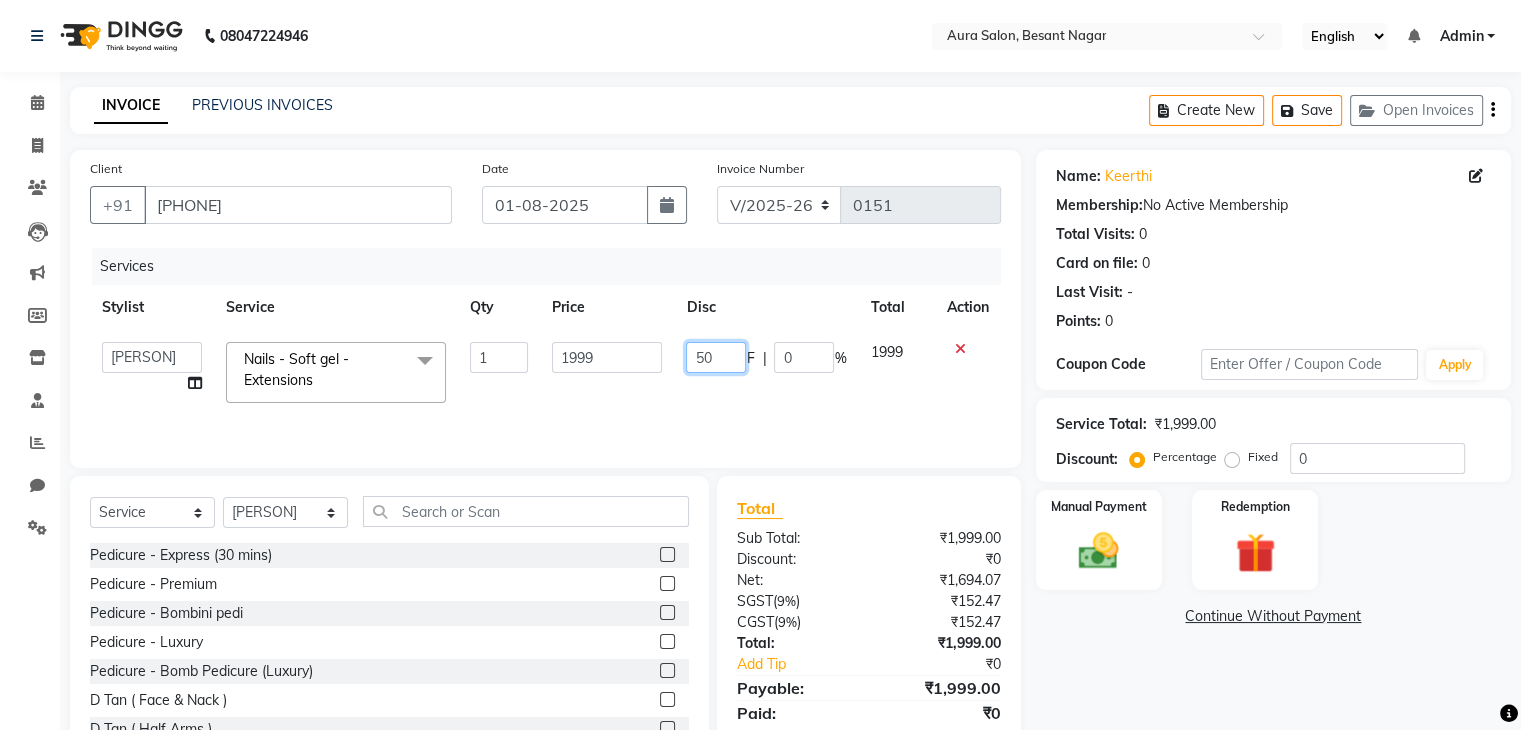 type on "500" 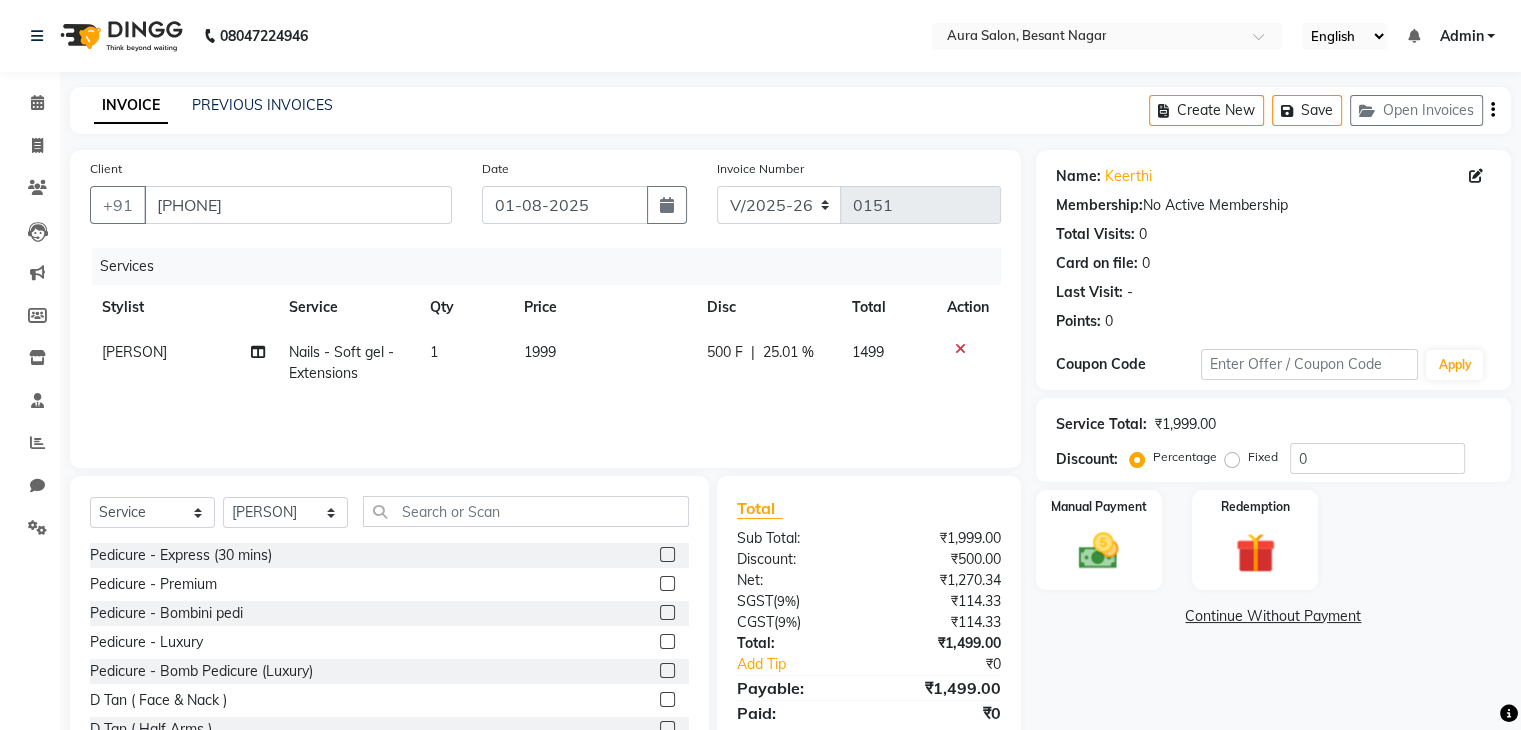 click on "Services Stylist Service Qty Price Disc Total Action [PERSON] Nails - Soft gel - Extensions 1 1999 500 F | 25.01 % 1499" 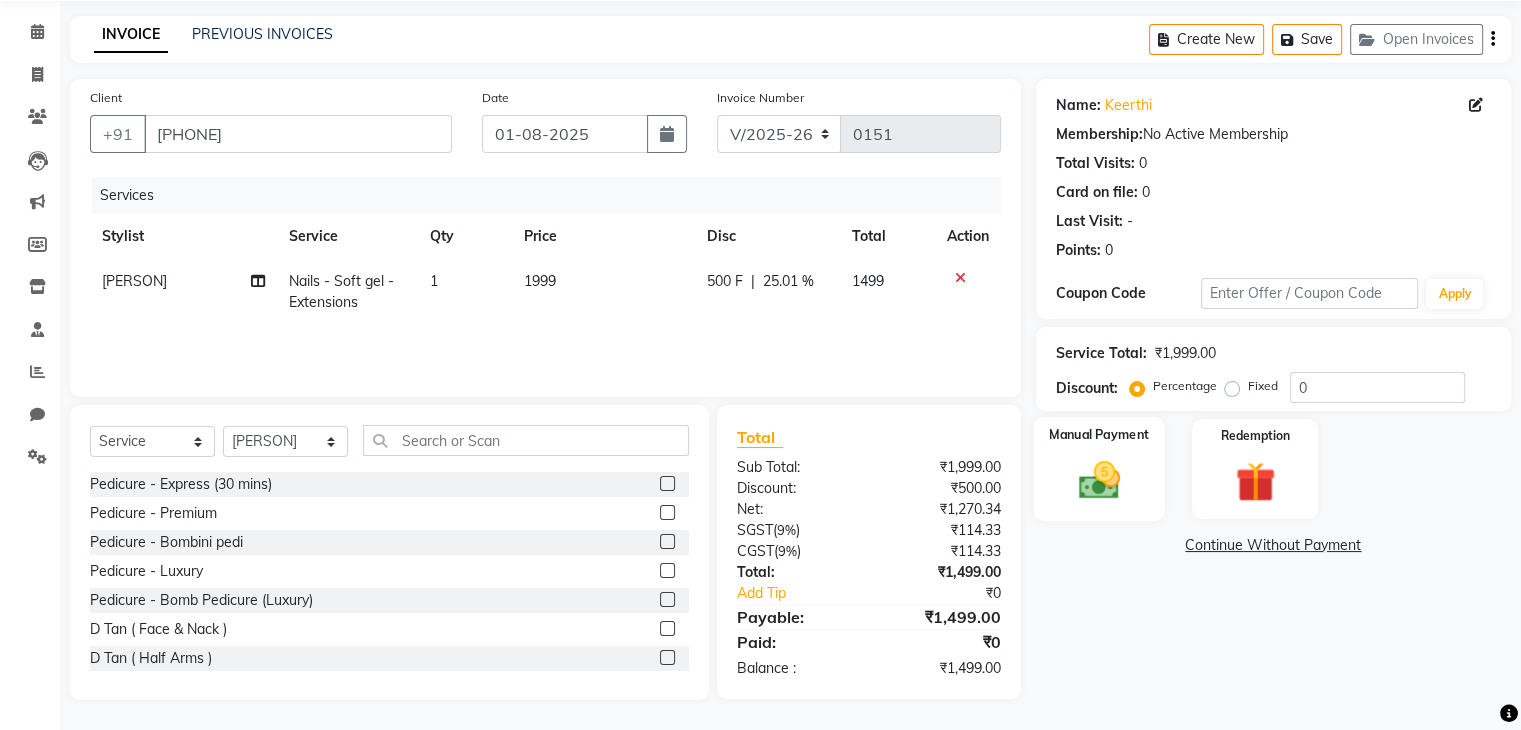 click on "Manual Payment" 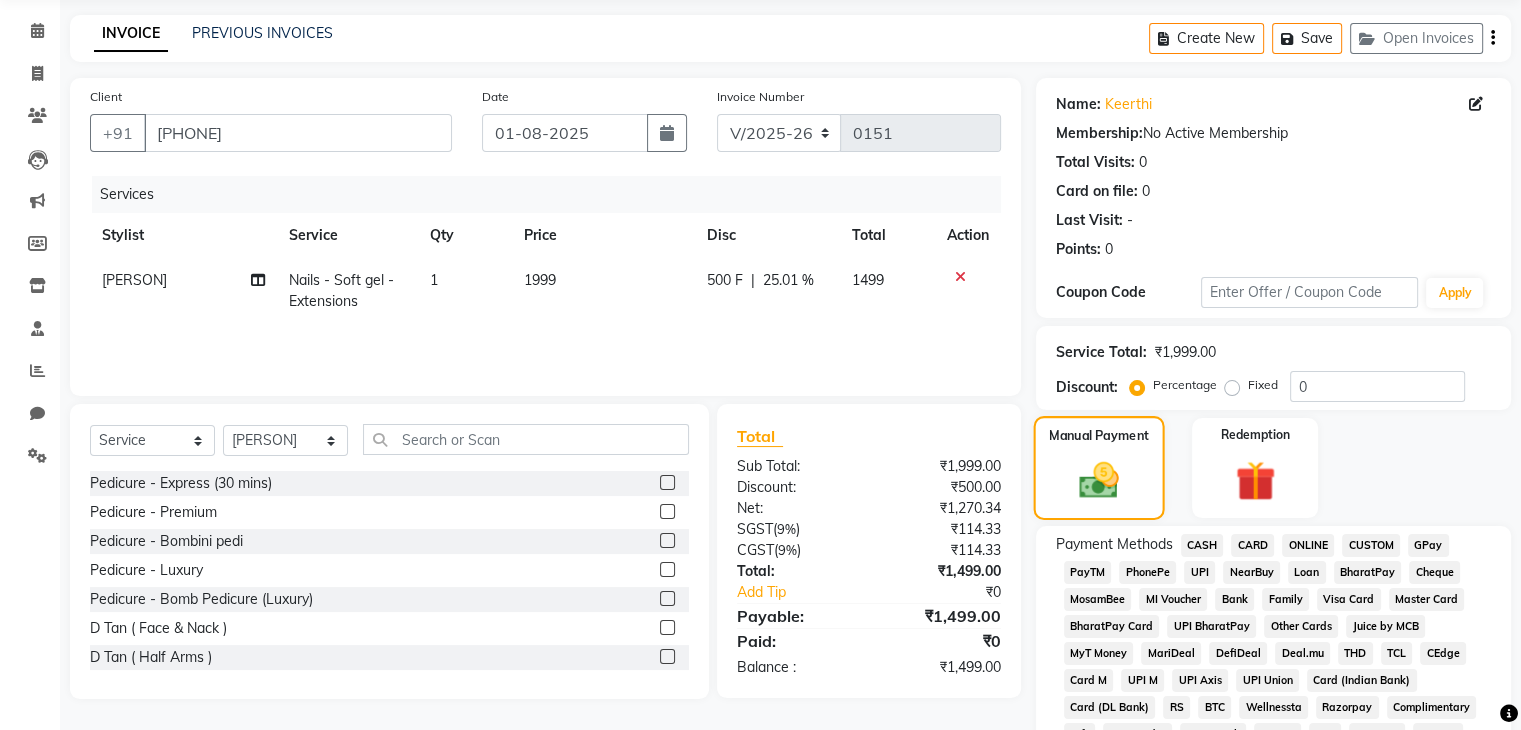 scroll, scrollTop: 116, scrollLeft: 0, axis: vertical 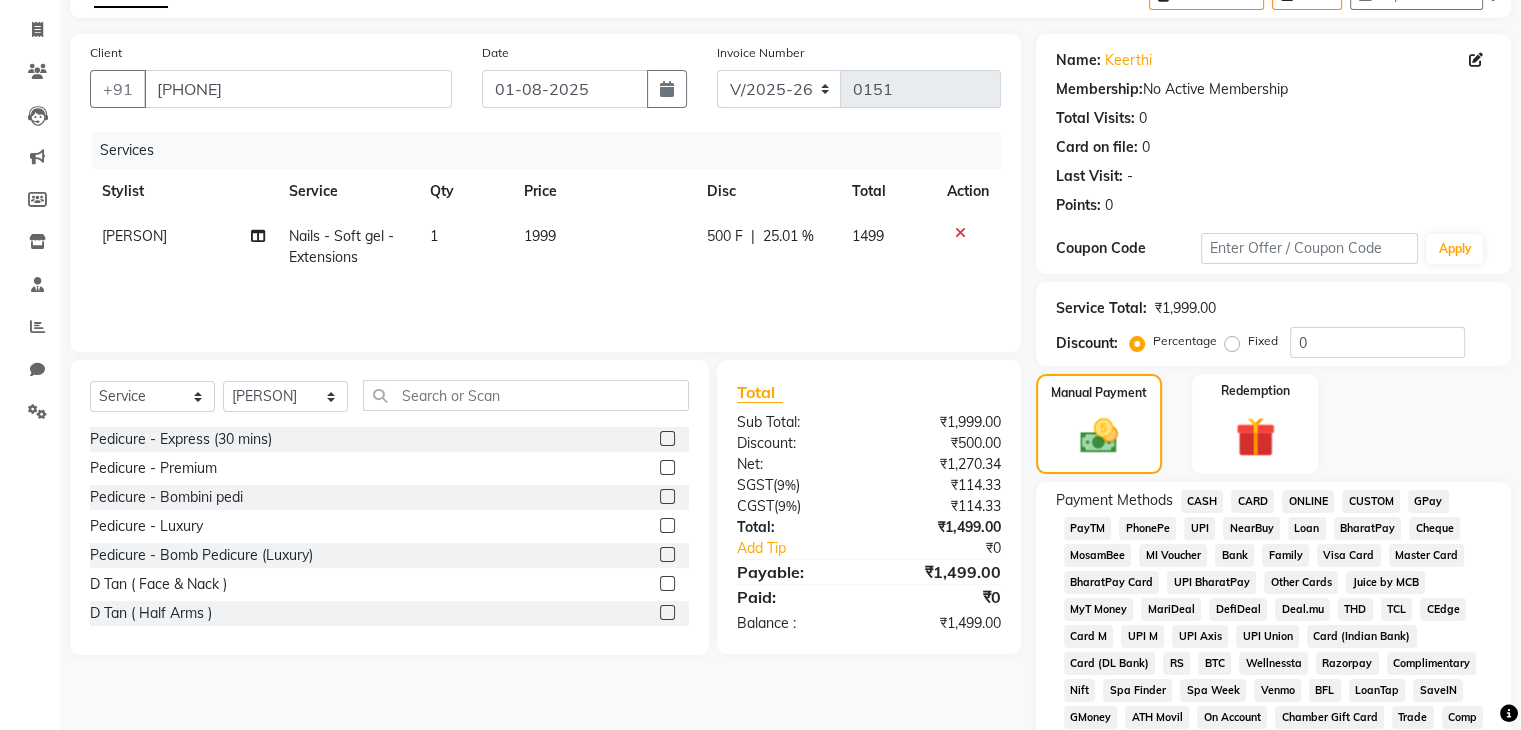 click on "PhonePe" 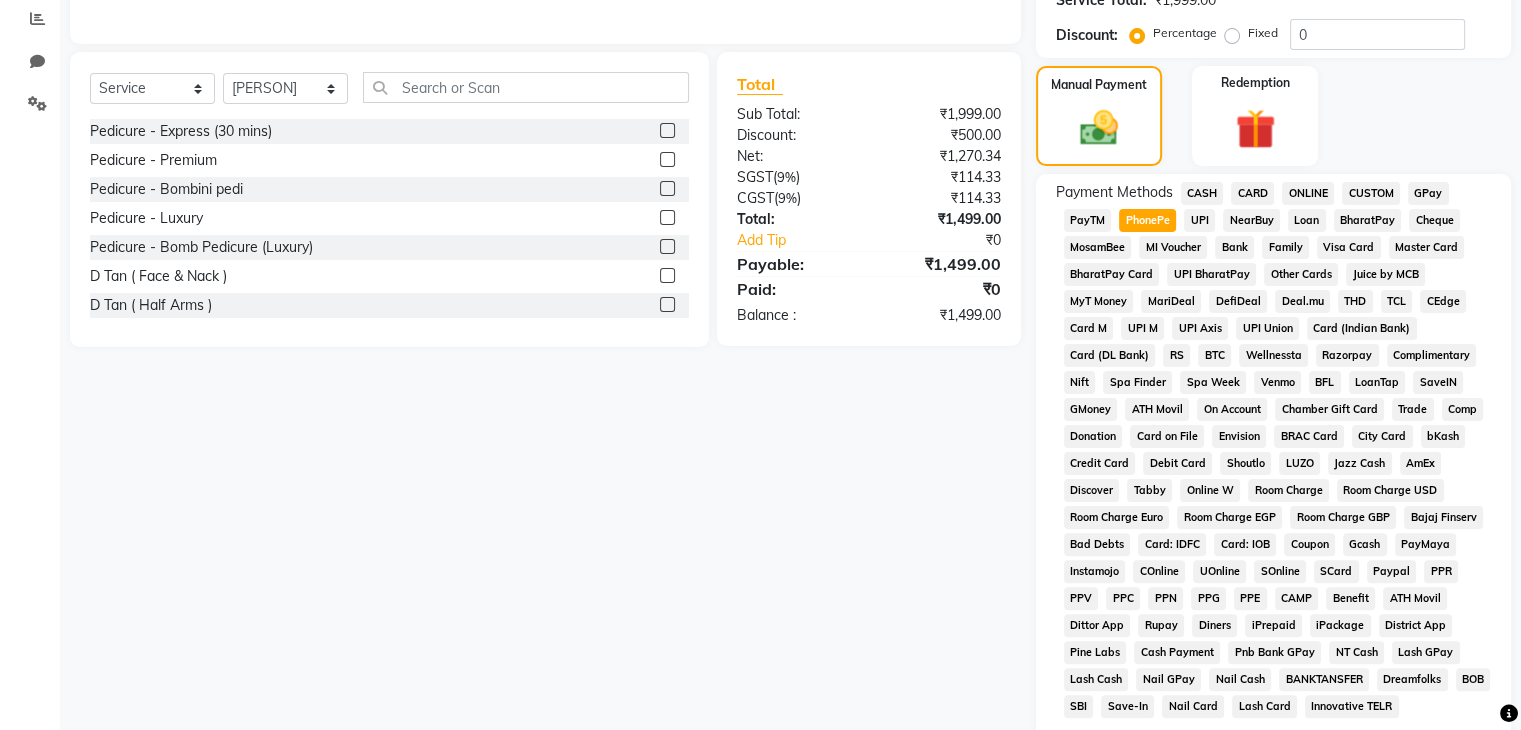 scroll, scrollTop: 693, scrollLeft: 0, axis: vertical 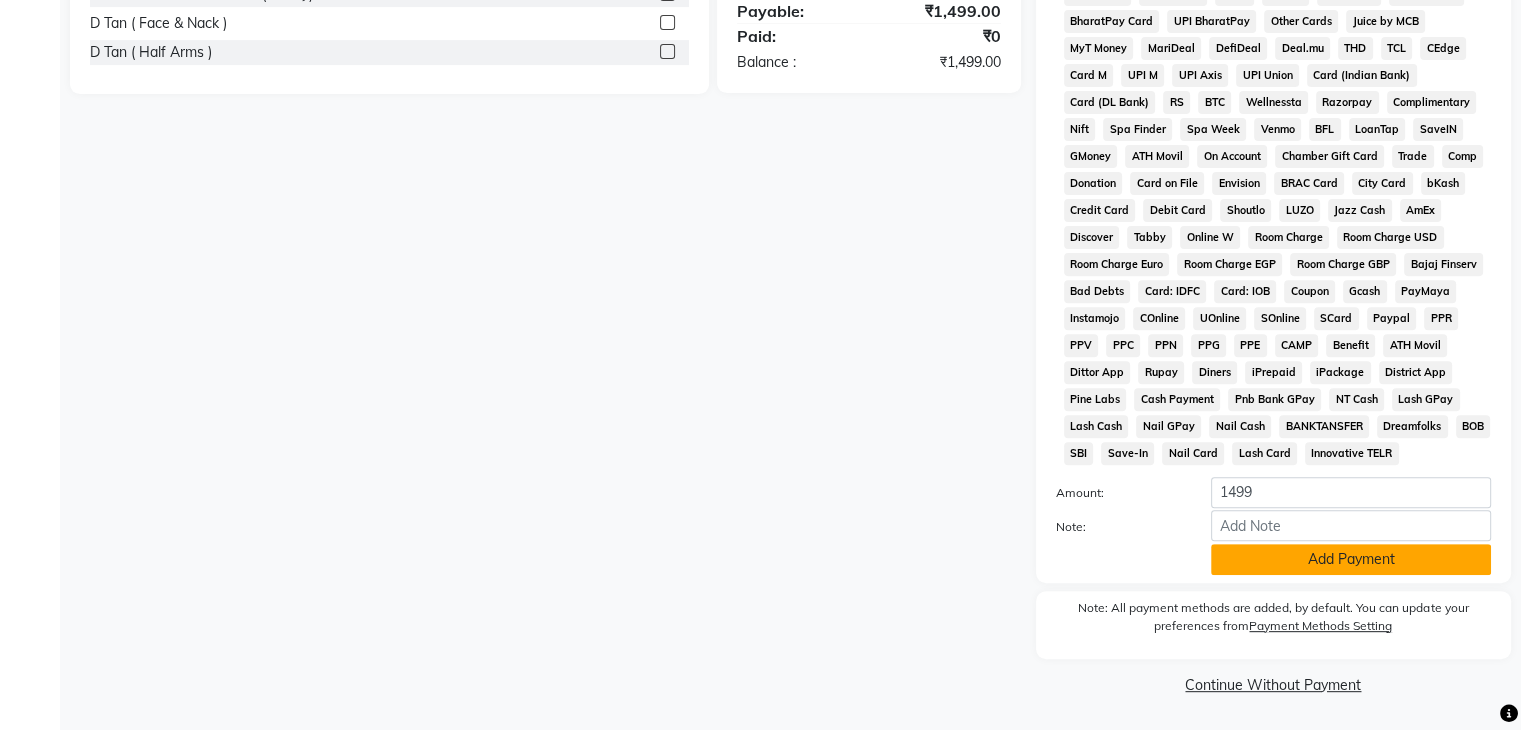 click on "Add Payment" 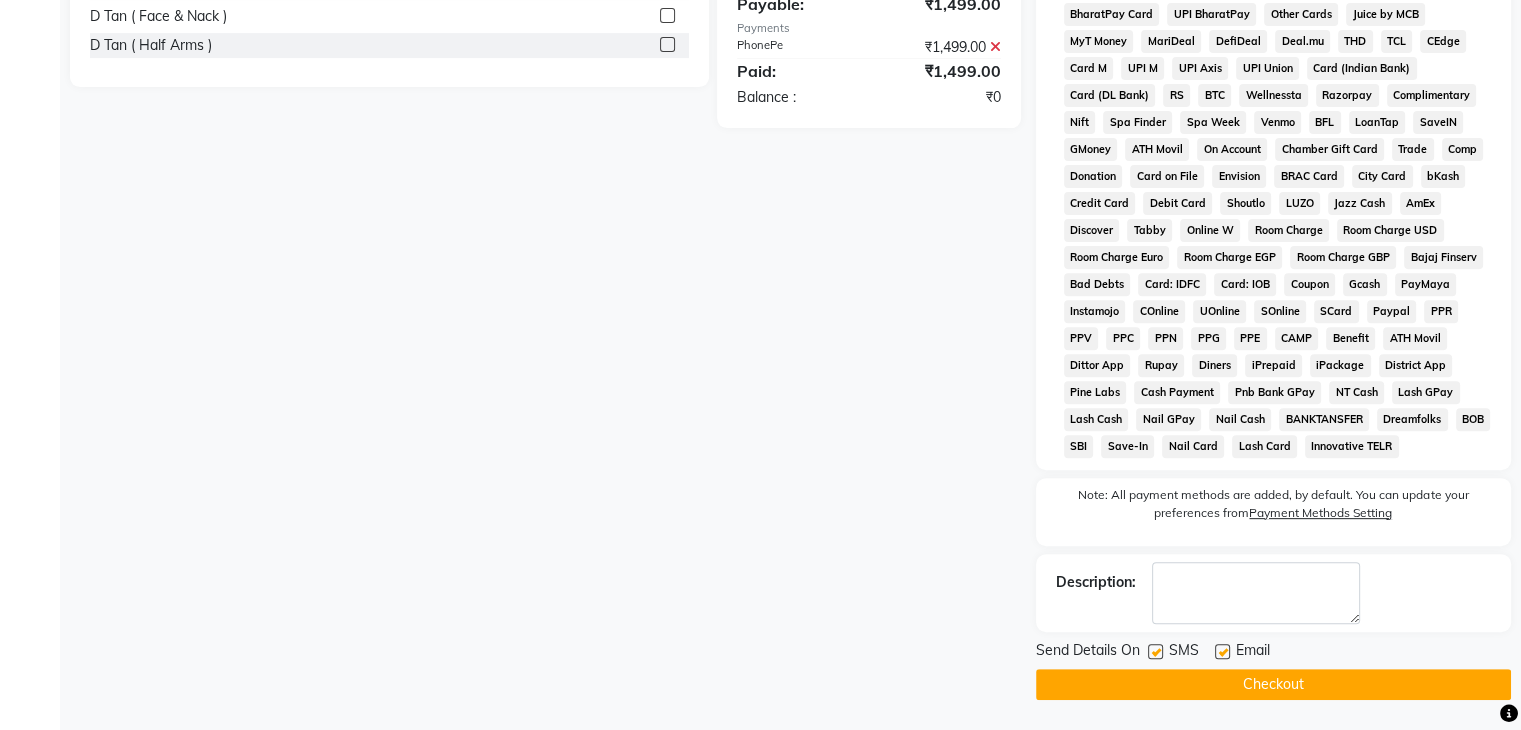 scroll, scrollTop: 699, scrollLeft: 0, axis: vertical 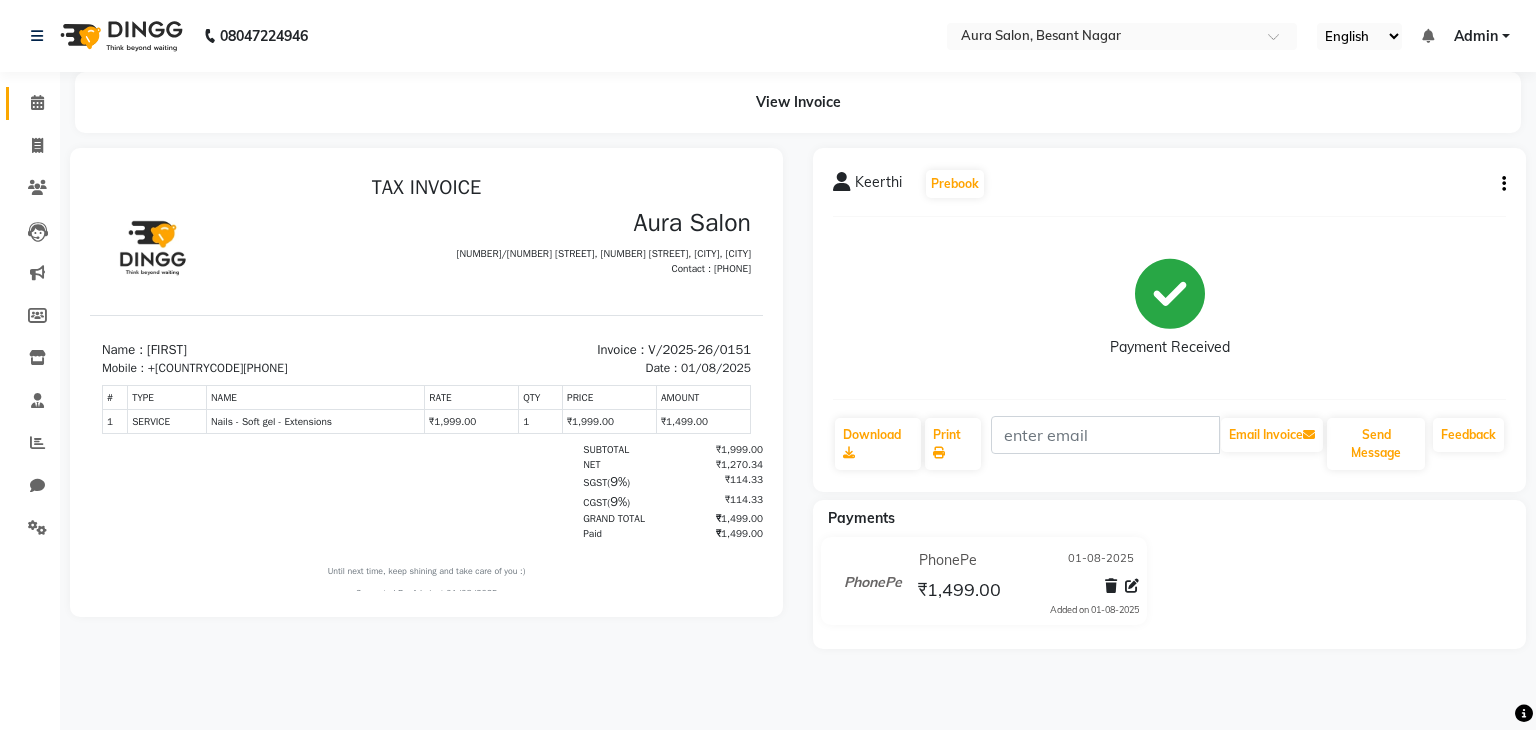 click on "Calendar" 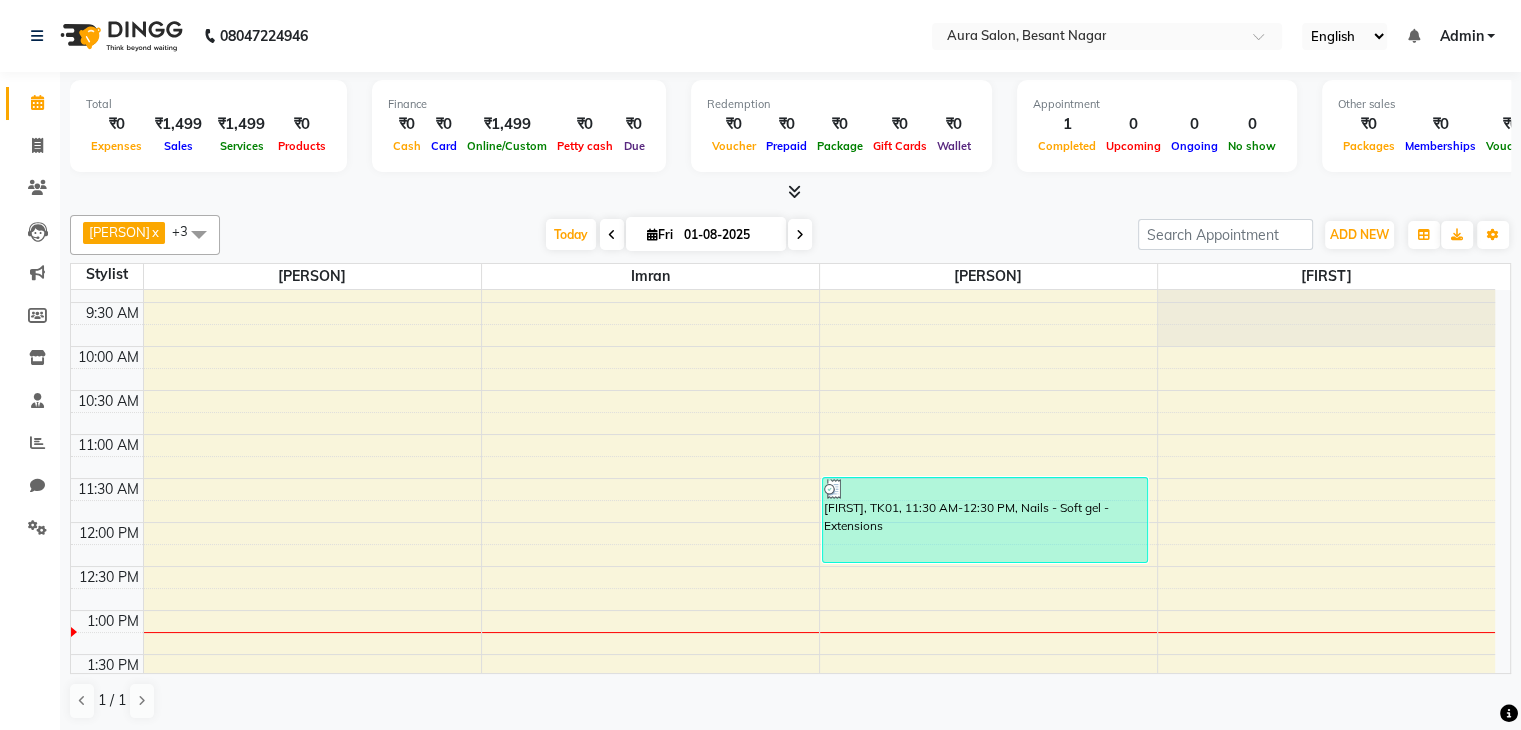 scroll, scrollTop: 32, scrollLeft: 0, axis: vertical 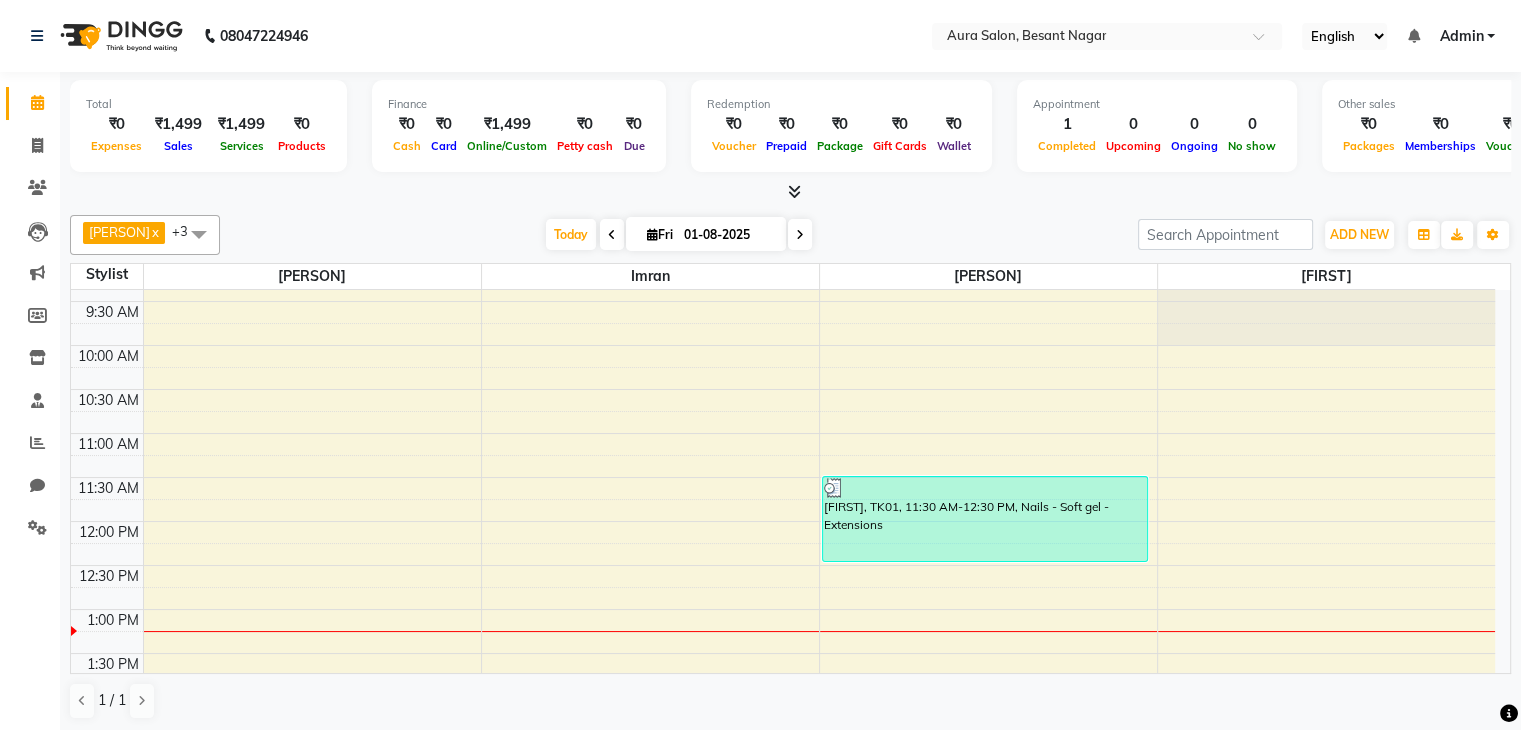 click on "9:00 AM 9:30 AM 10:00 AM 10:30 AM 11:00 AM 11:30 AM 12:00 PM 12:30 PM 1:00 PM 1:30 PM 2:00 PM 2:30 PM 3:00 PM 3:30 PM 4:00 PM 4:30 PM 5:00 PM 5:30 PM 6:00 PM 6:30 PM 7:00 PM 7:30 PM 8:00 PM 8:30 PM [FIRST], TK01, 11:30 AM-12:30 PM, Nails - Soft gel - Extensions" at bounding box center (783, 785) 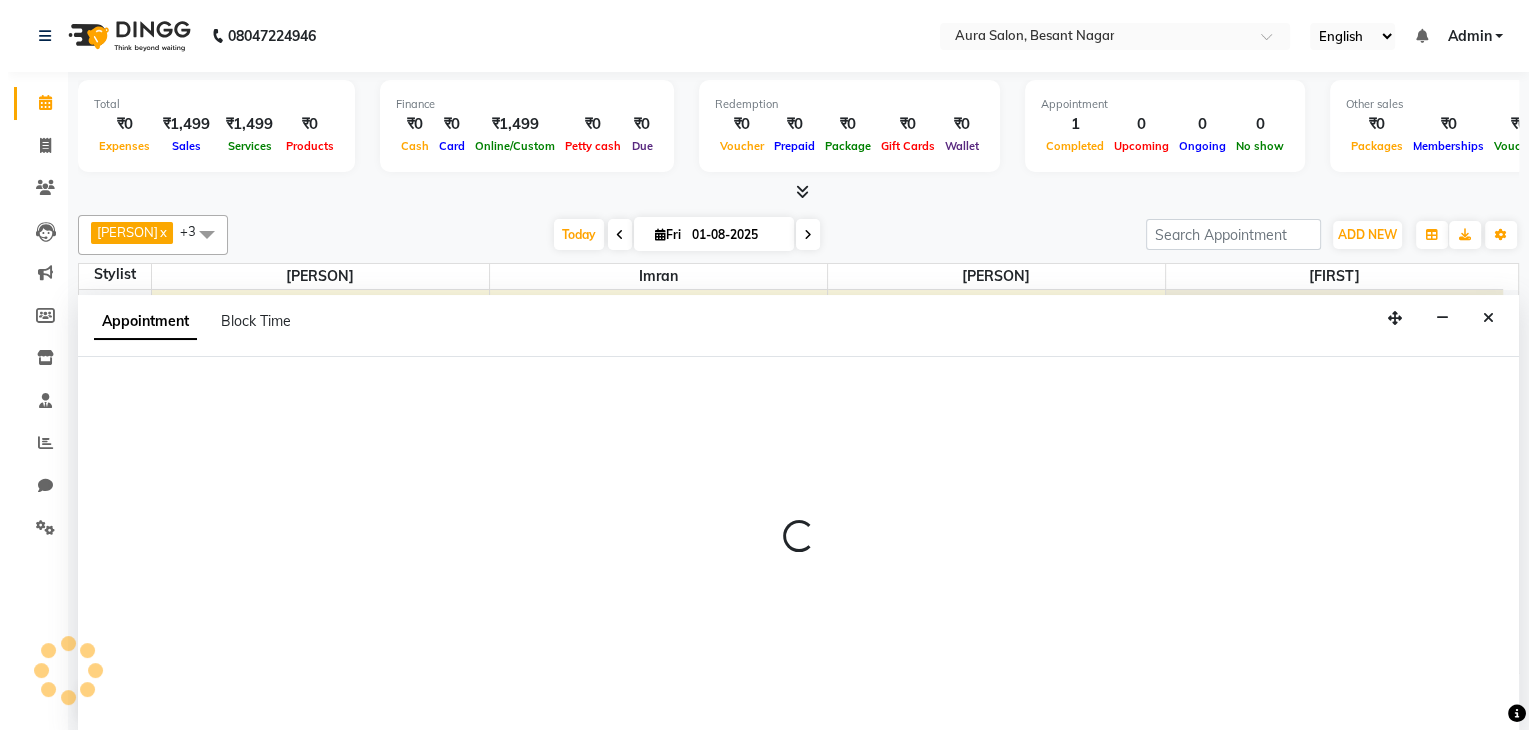 scroll, scrollTop: 1, scrollLeft: 0, axis: vertical 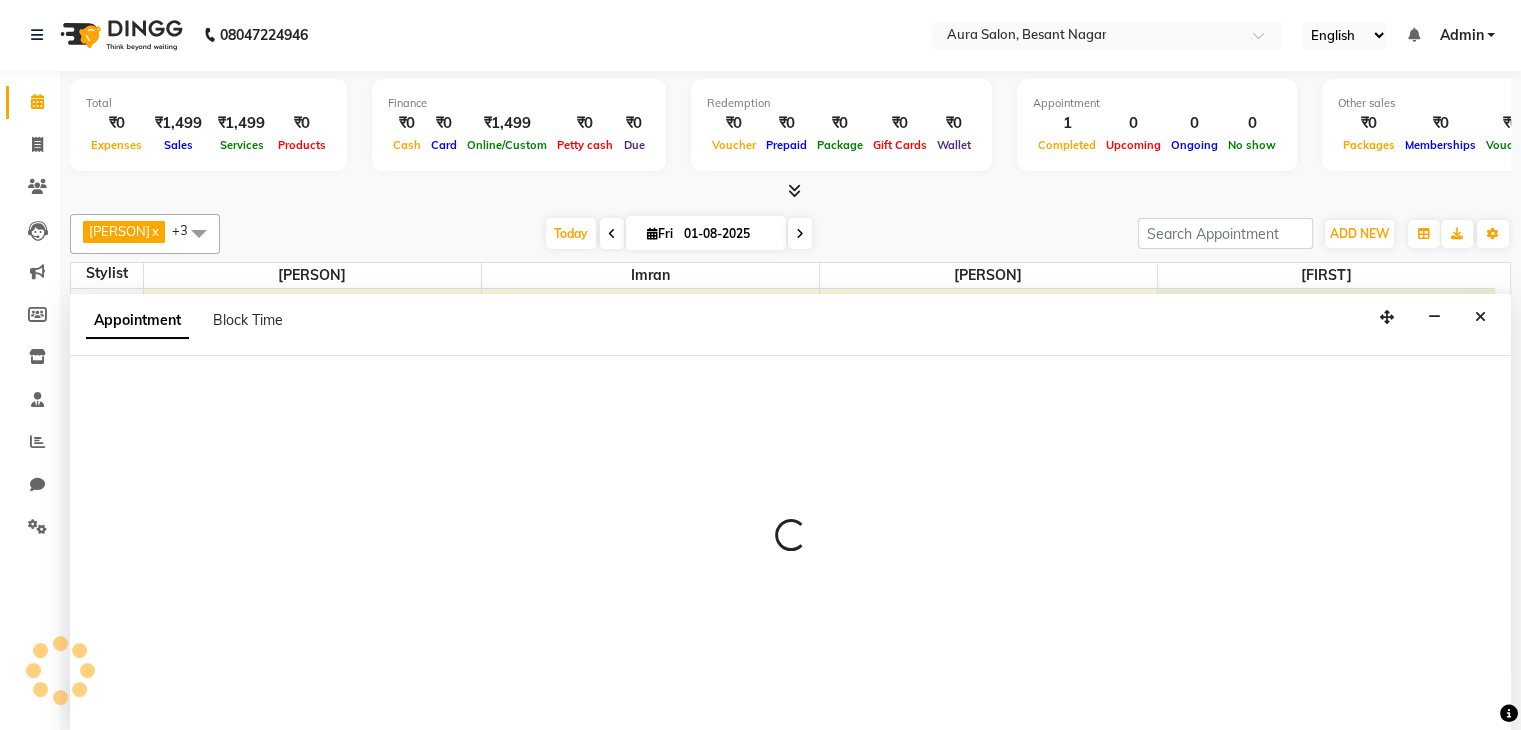 select on "66359" 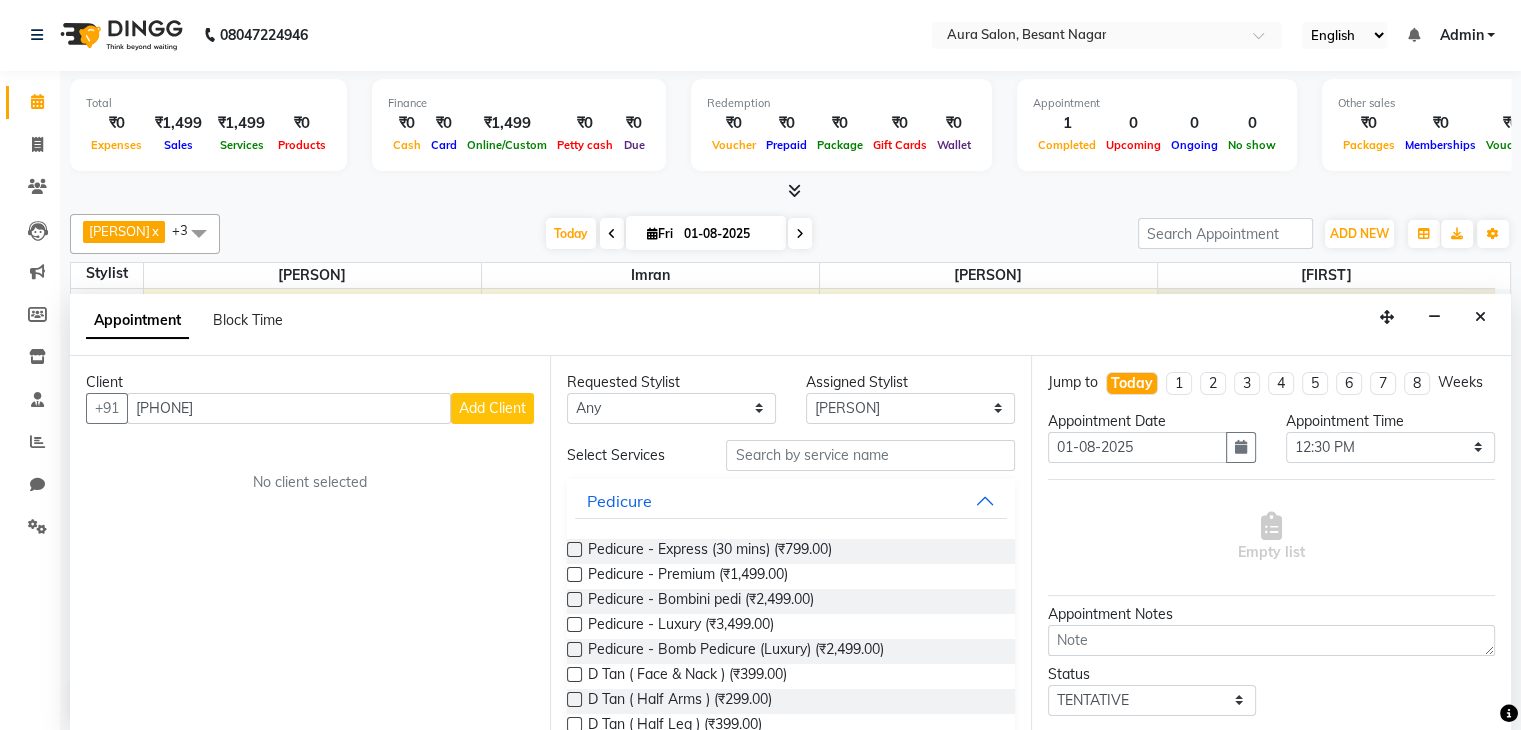 type on "[PHONE]" 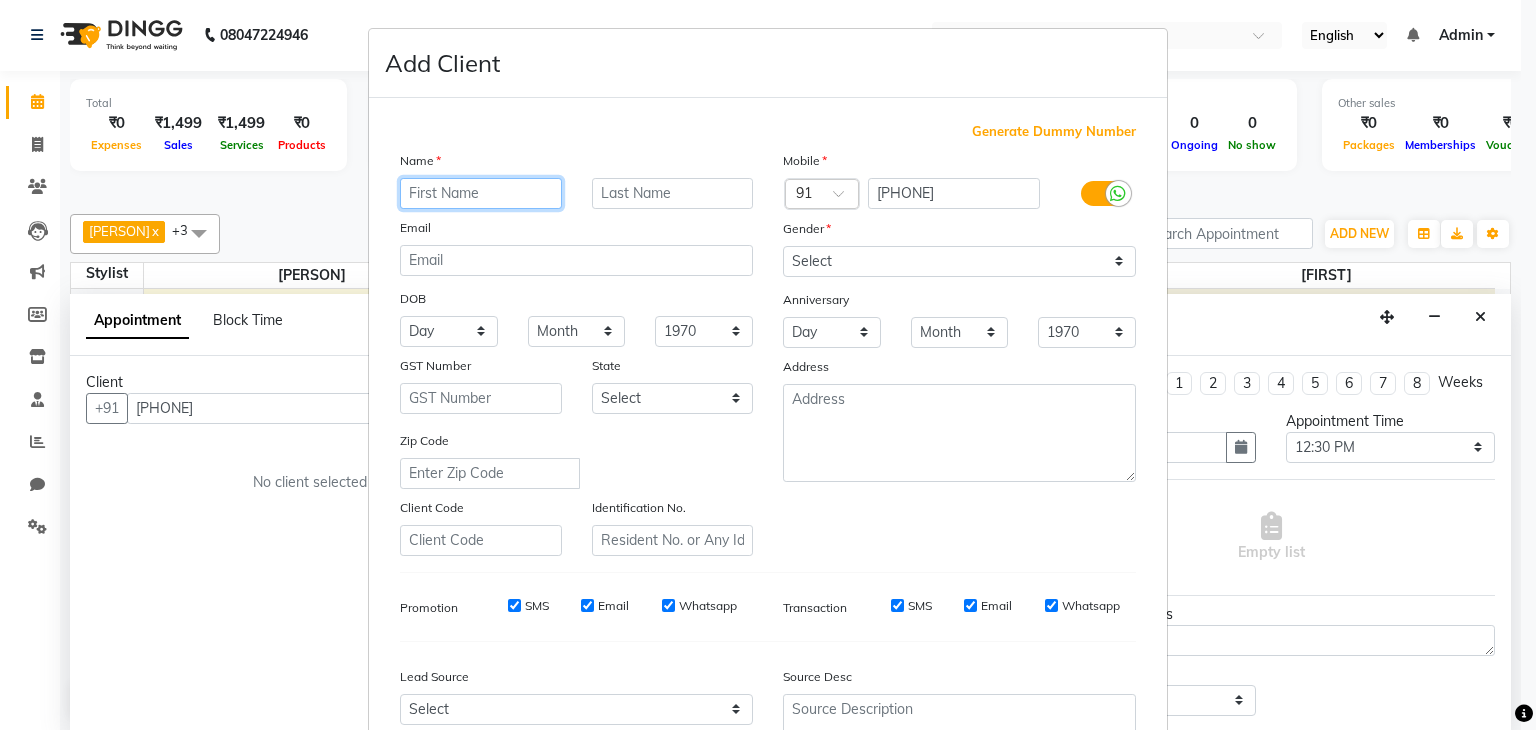 paste on "[FIRST] [LAST]" 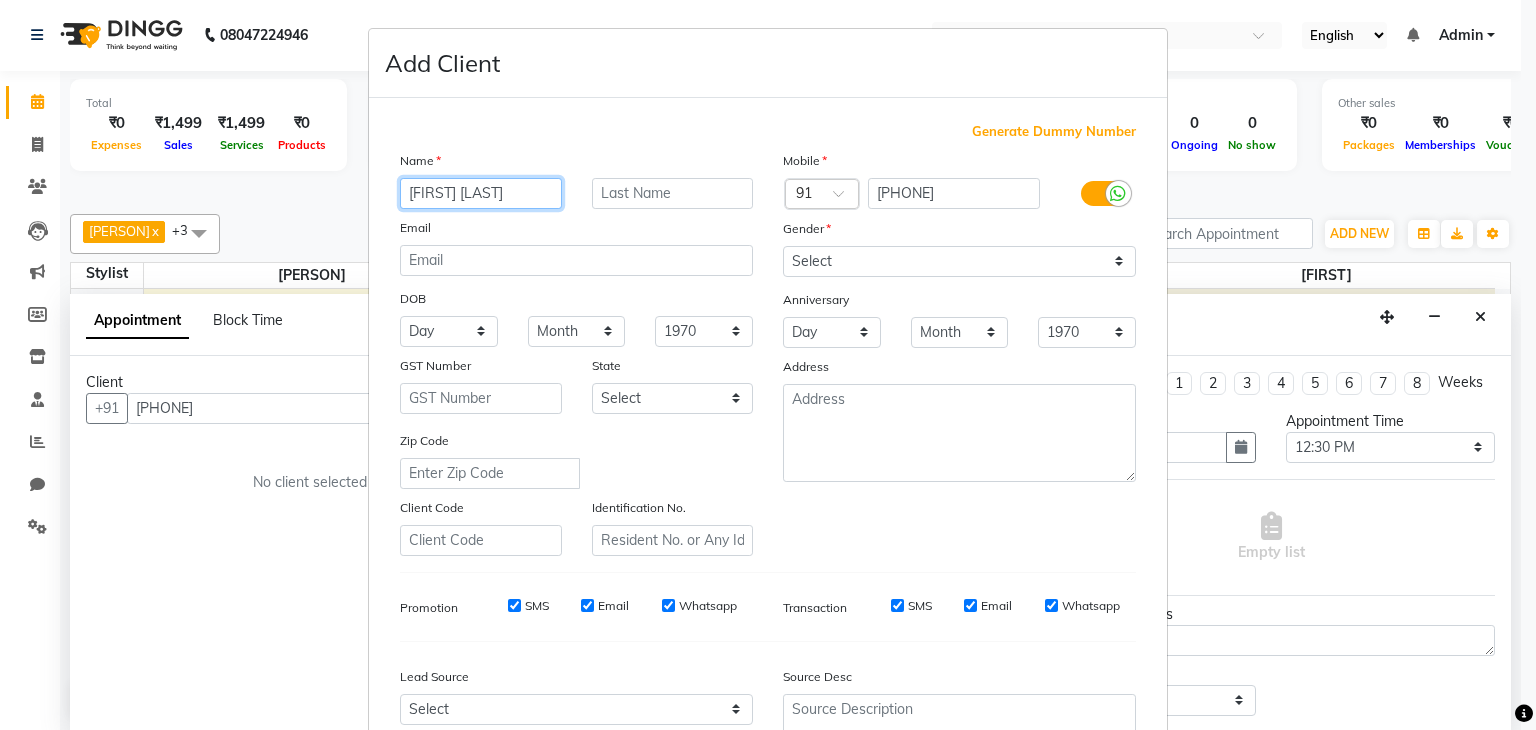 click on "[FIRST] [LAST]" at bounding box center [481, 193] 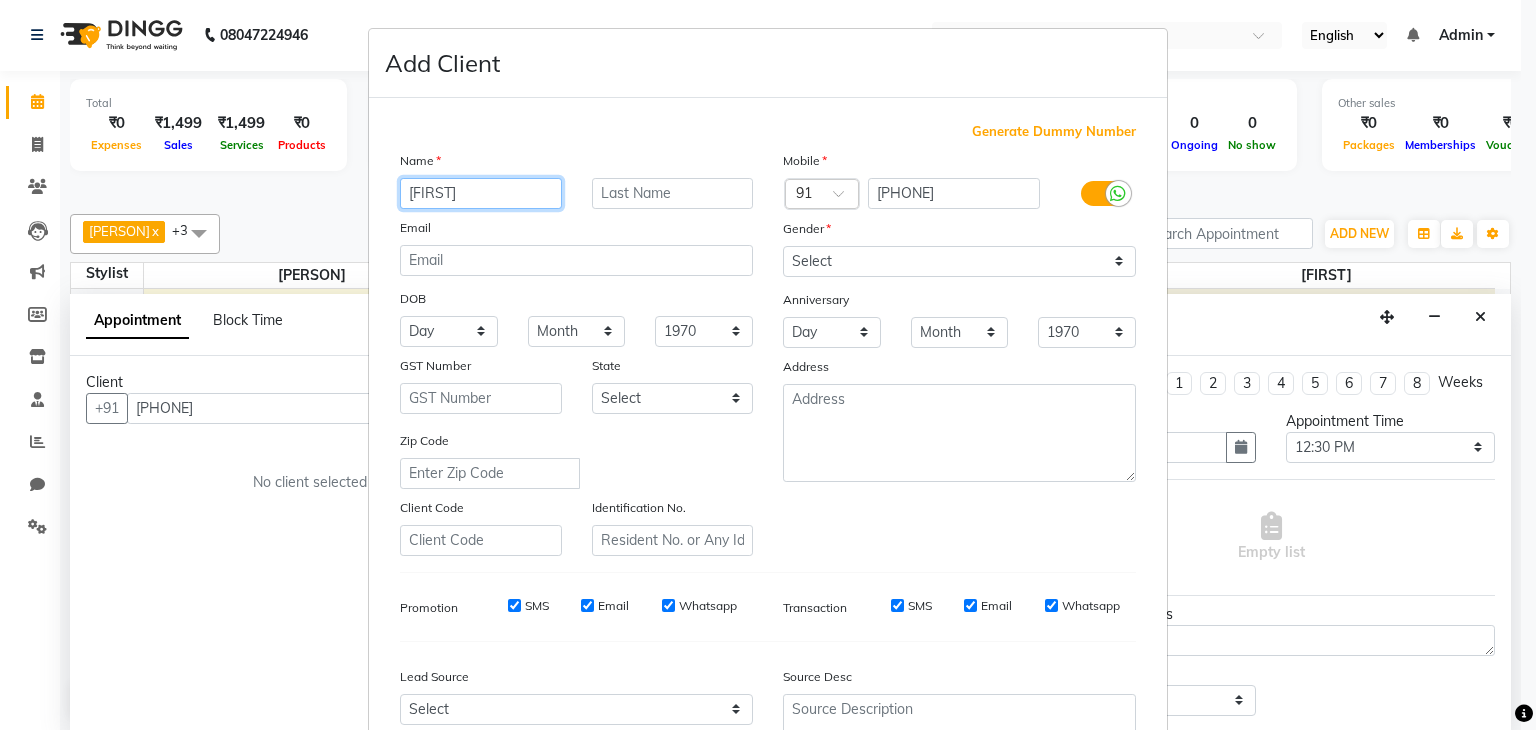 type on "[FIRST]" 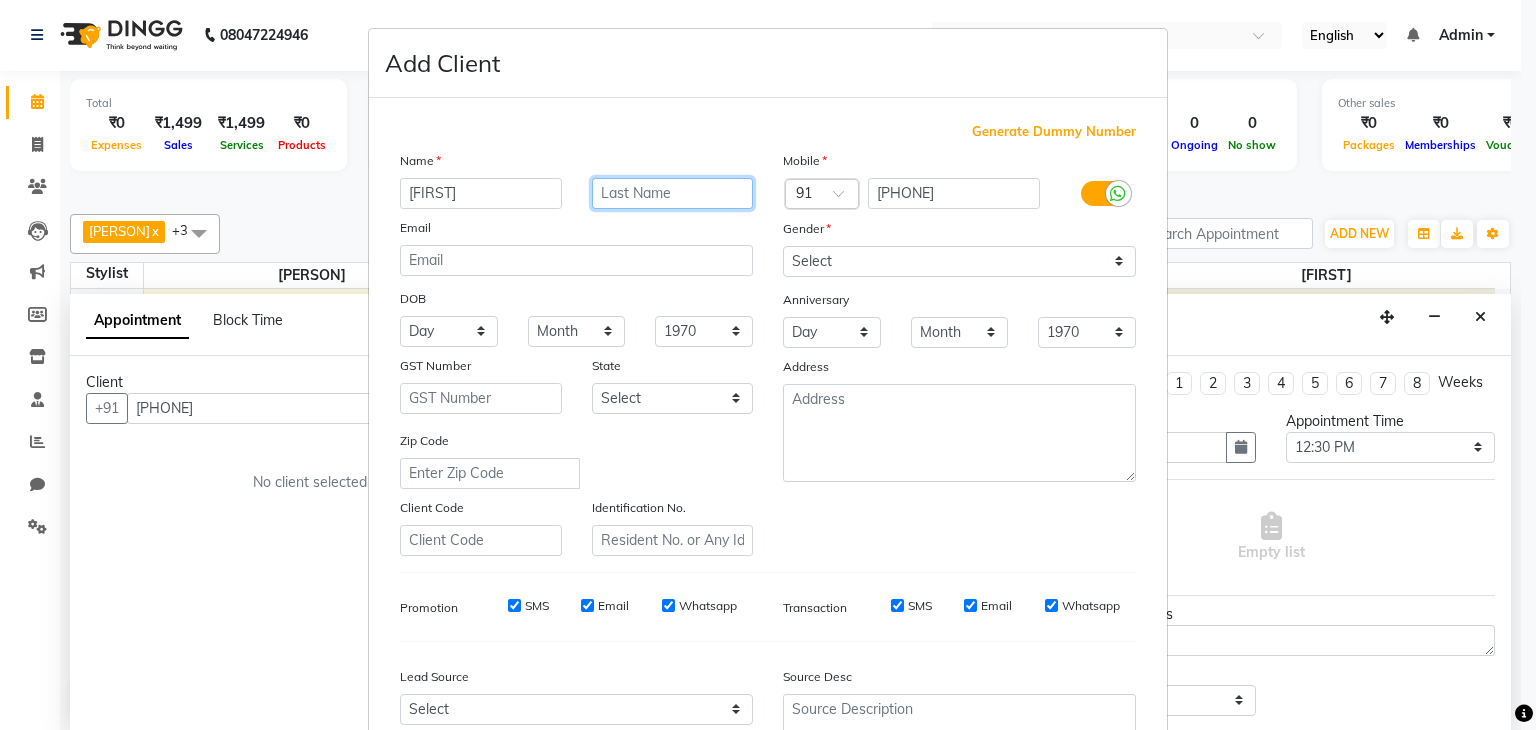 click at bounding box center [673, 193] 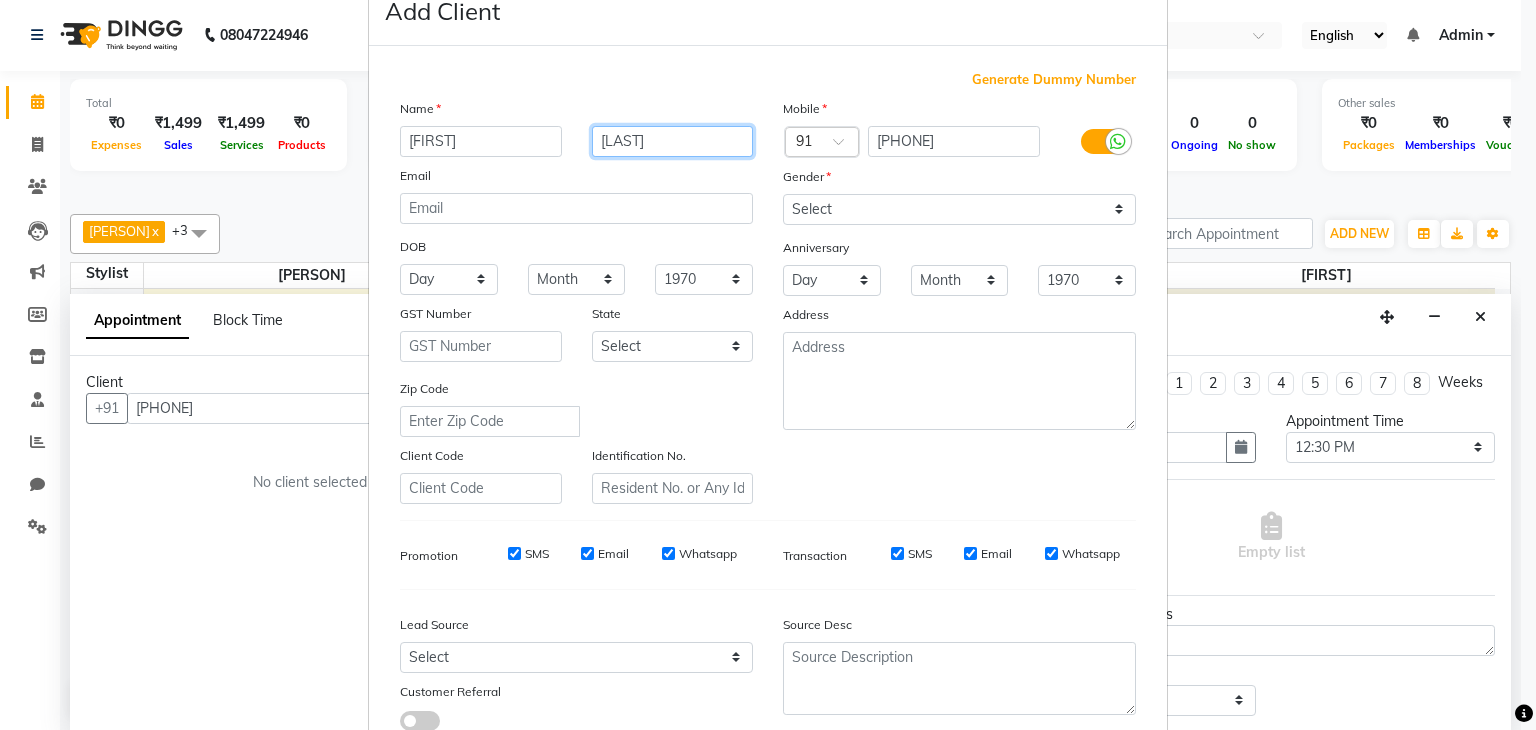 scroll, scrollTop: 54, scrollLeft: 0, axis: vertical 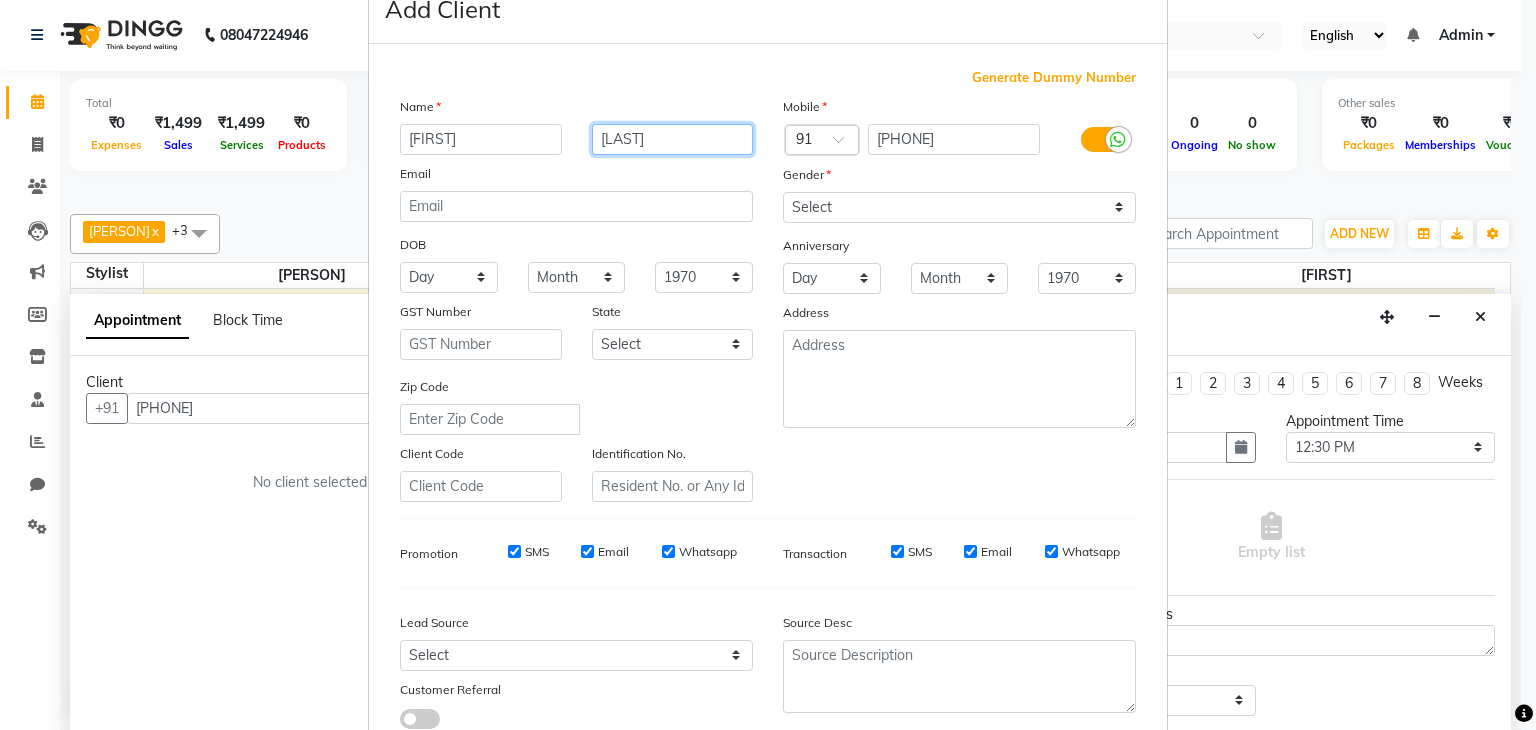 type on "[LAST]" 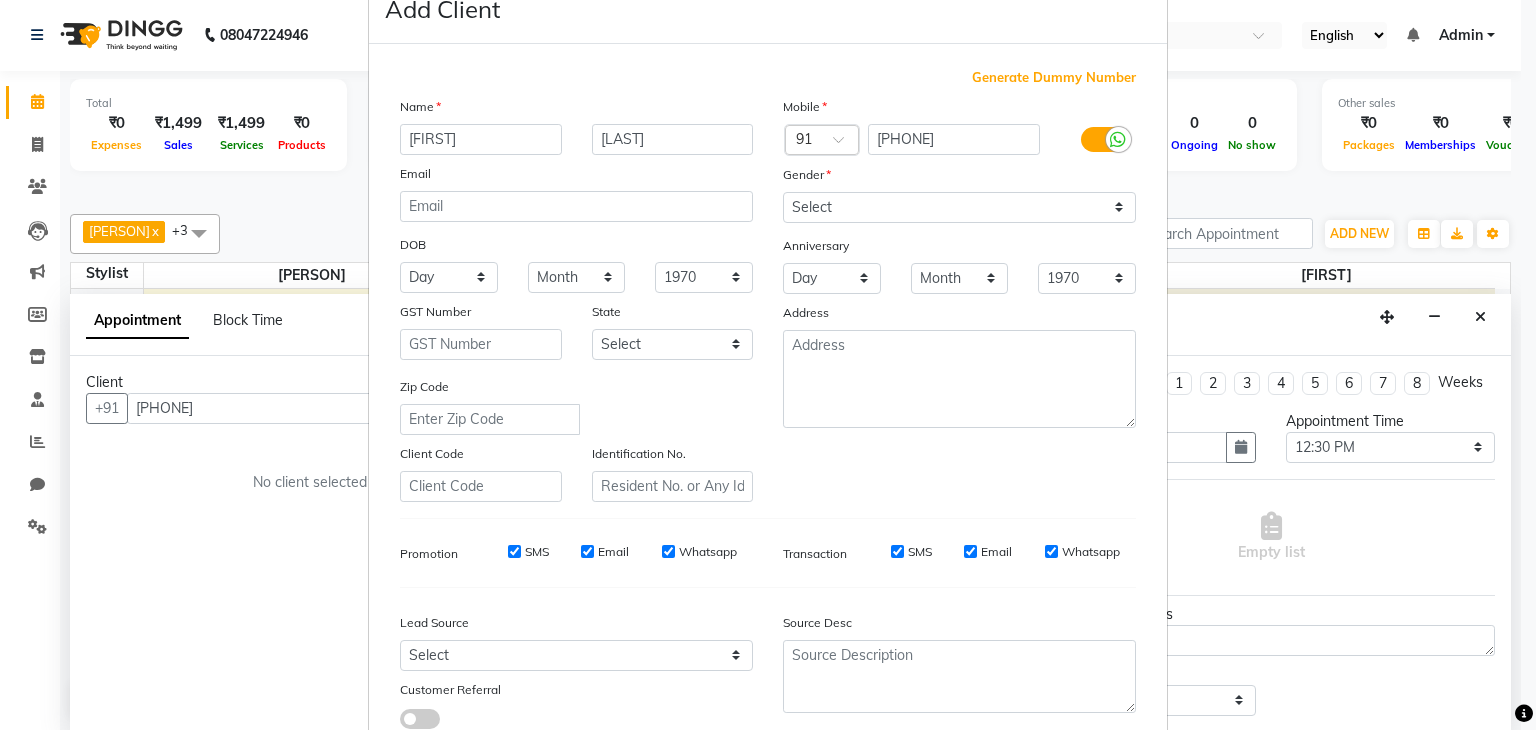 click on "Mobile Country Code × 91 [PHONE] Gender Select Male Female Other Prefer Not To Say Anniversary Day 01 02 03 04 05 06 07 08 09 10 11 12 13 14 15 16 17 18 19 20 21 22 23 24 25 26 27 28 29 30 31 Month January February March April May June July August September October November December 1970 1971 1972 1973 1974 1975 1976 1977 1978 1979 1980 1981 1982 1983 1984 1985 1986 1987 1988 1989 1990 1991 1992 1993 1994 1995 1996 1997 1998 1999 2000 2001 2002 2003 2004 2005 2006 2007 2008 2009 2010 2011 2012 2013 2014 2015 2016 2017 2018 2019 2020 2021 2022 2023 2024 2025 Address" at bounding box center (959, 299) 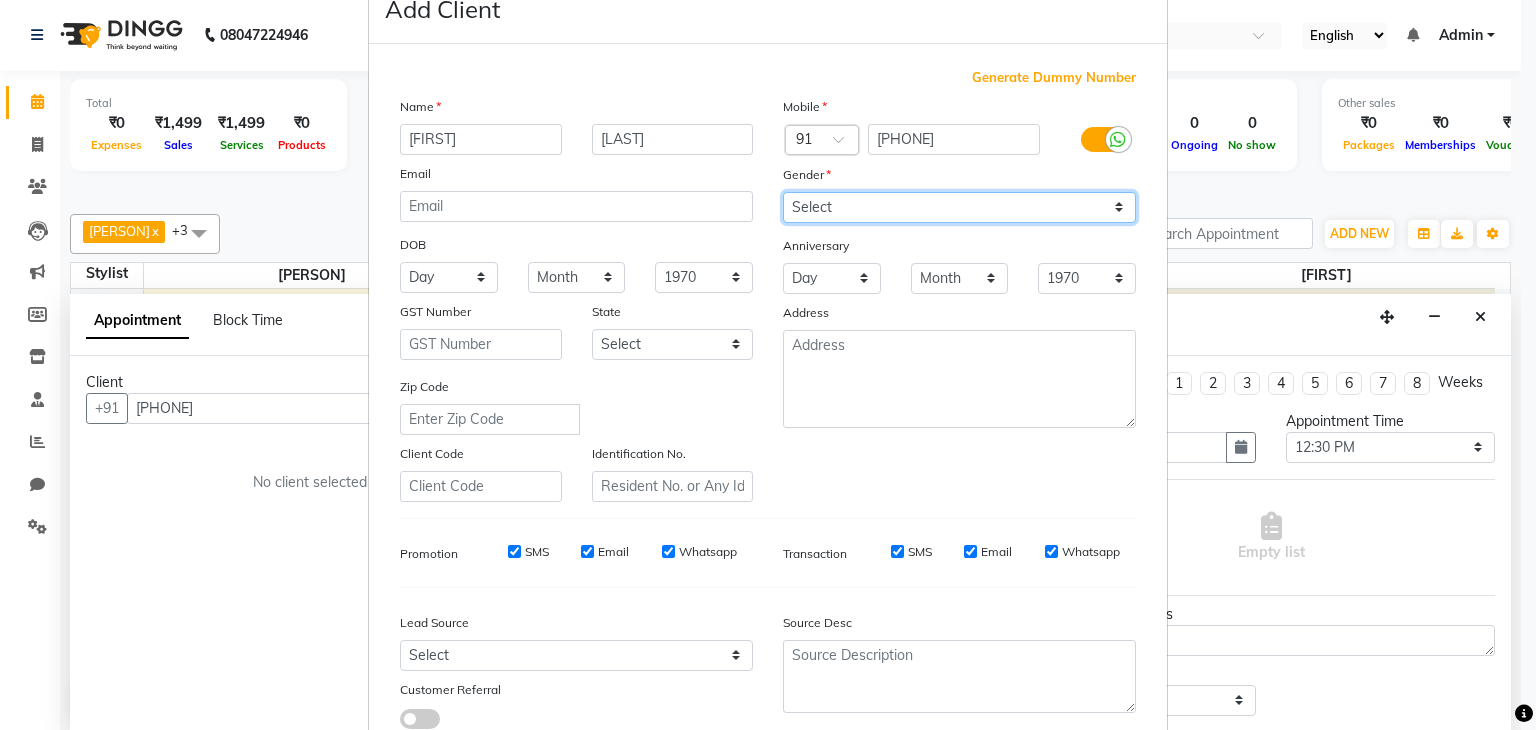click on "Select Male Female Other Prefer Not To Say" at bounding box center (959, 207) 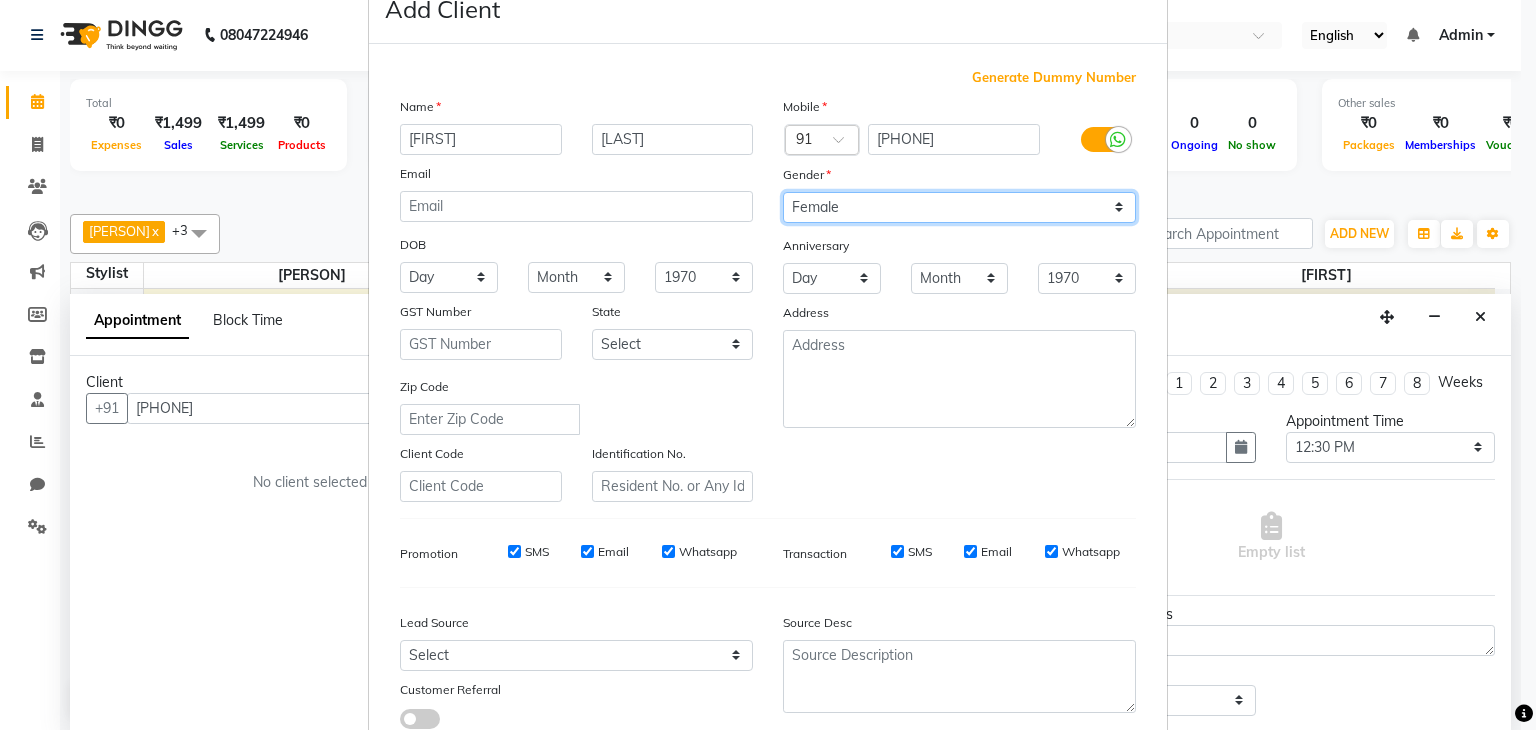 click on "Select Male Female Other Prefer Not To Say" at bounding box center (959, 207) 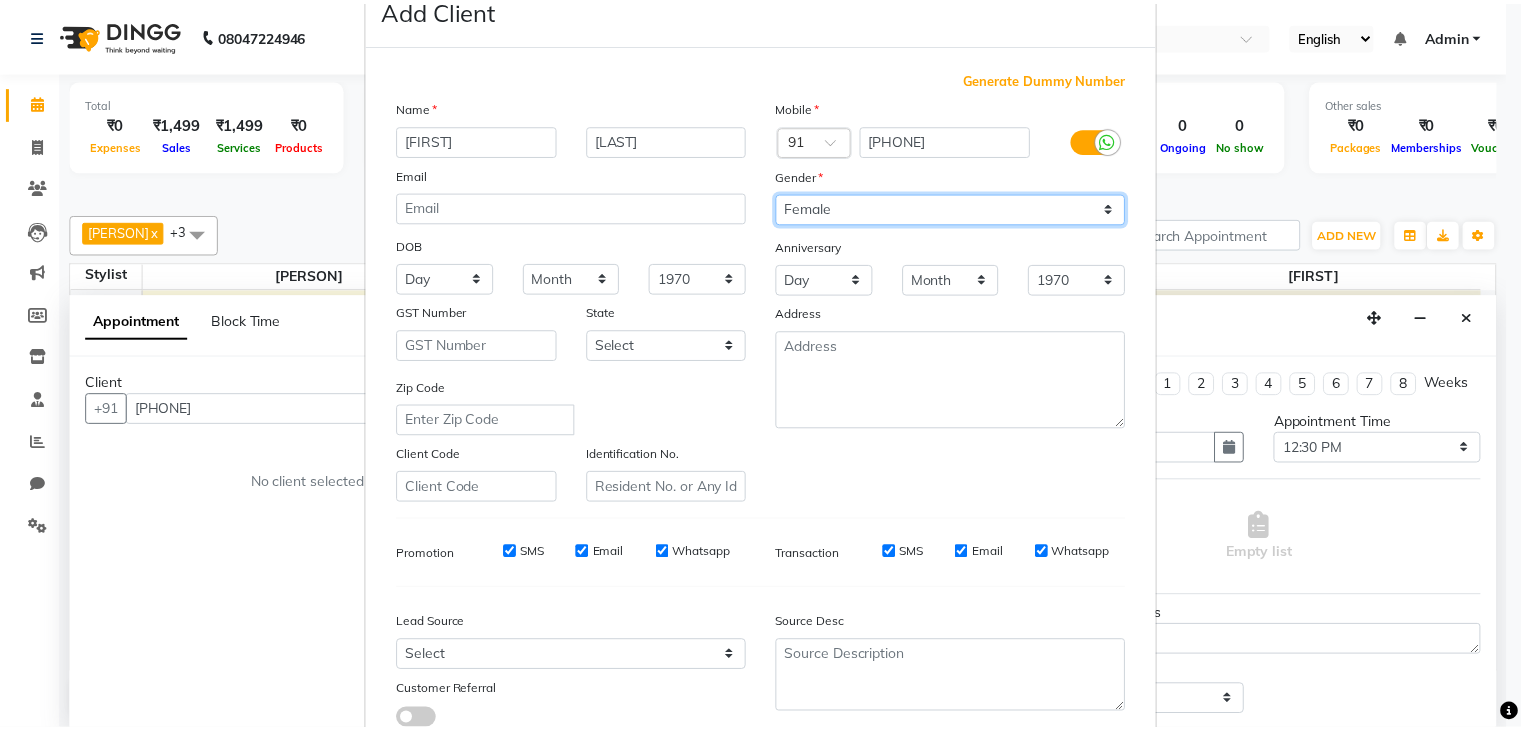 scroll, scrollTop: 203, scrollLeft: 0, axis: vertical 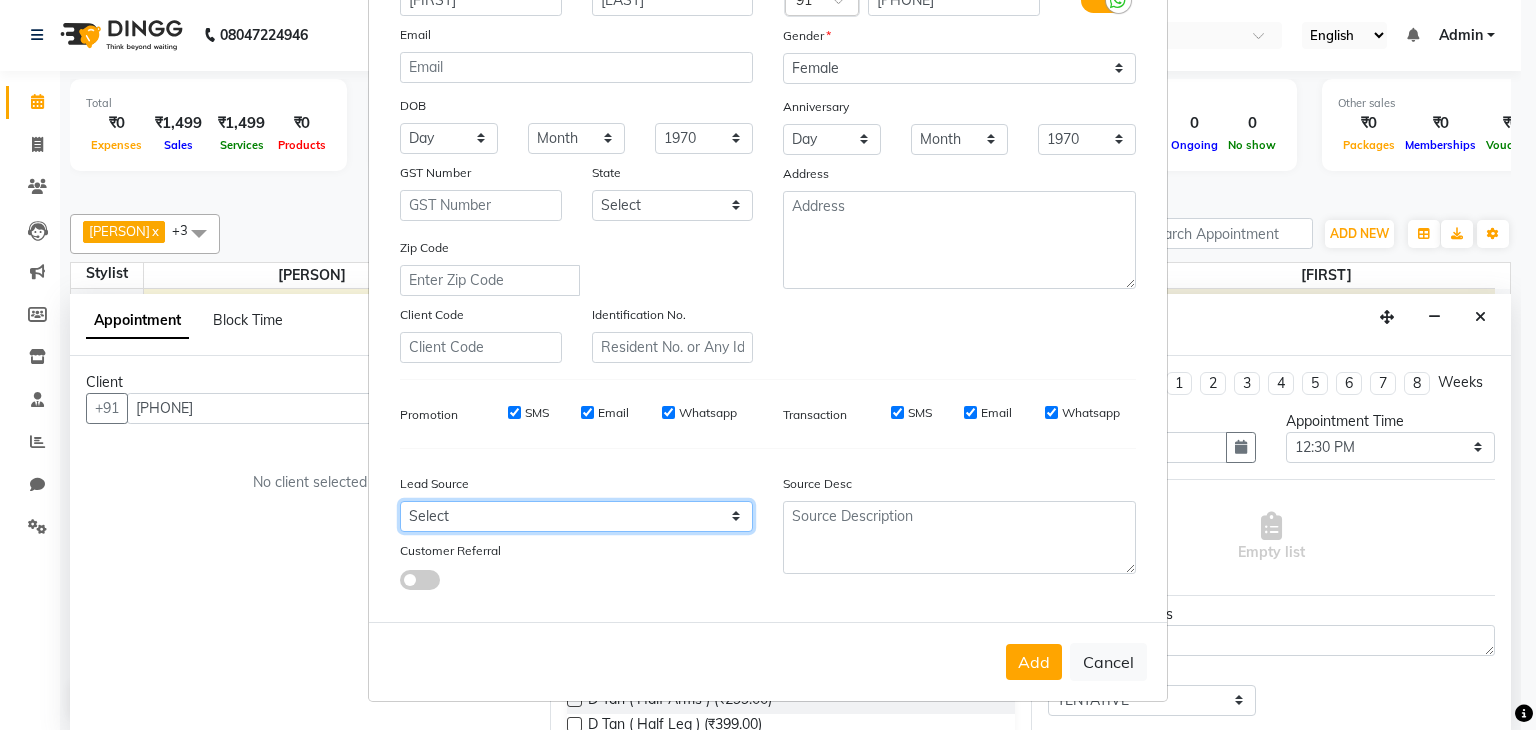 click on "Select Walk-in Referral Internet Friend Word of Mouth Advertisement Facebook JustDial Google Other" at bounding box center (576, 516) 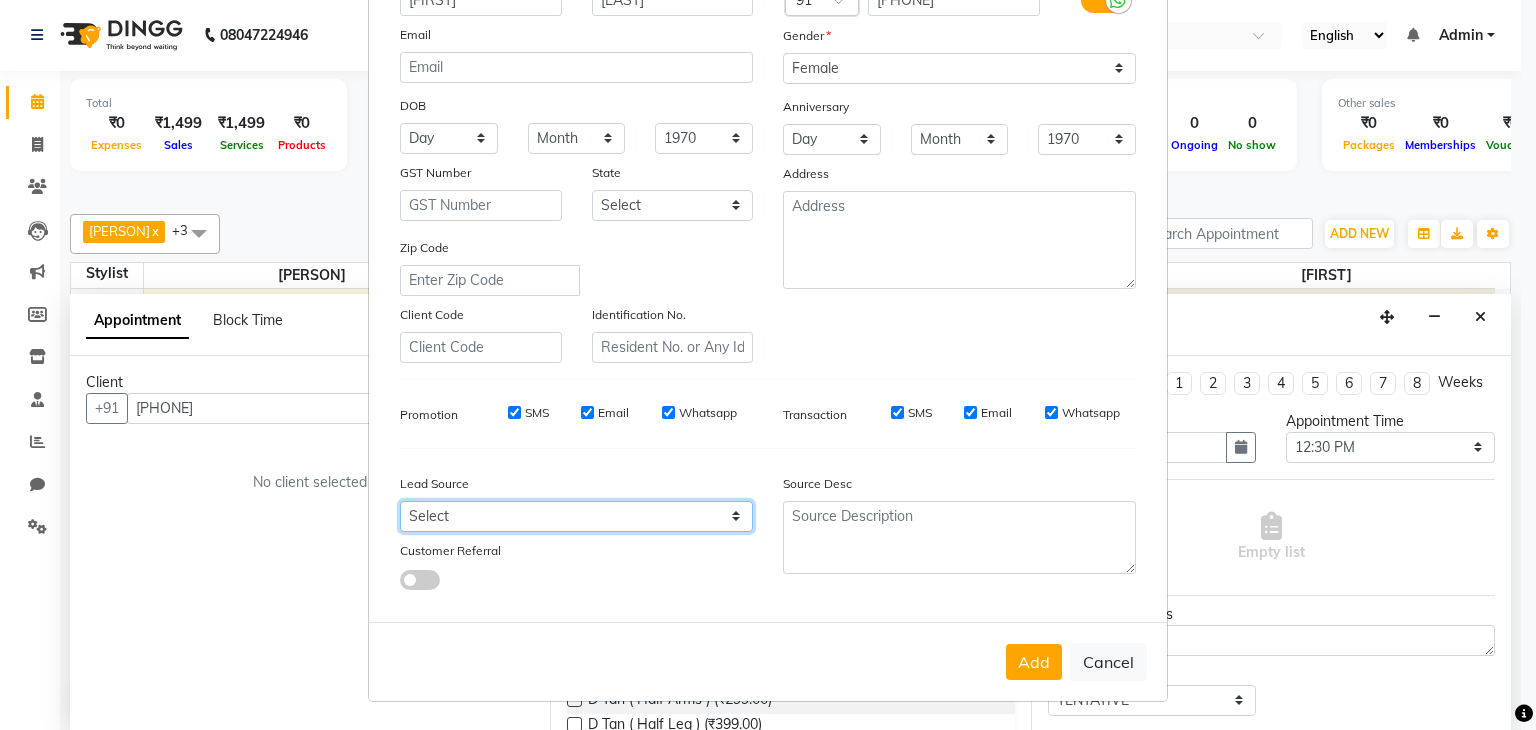 select on "50671" 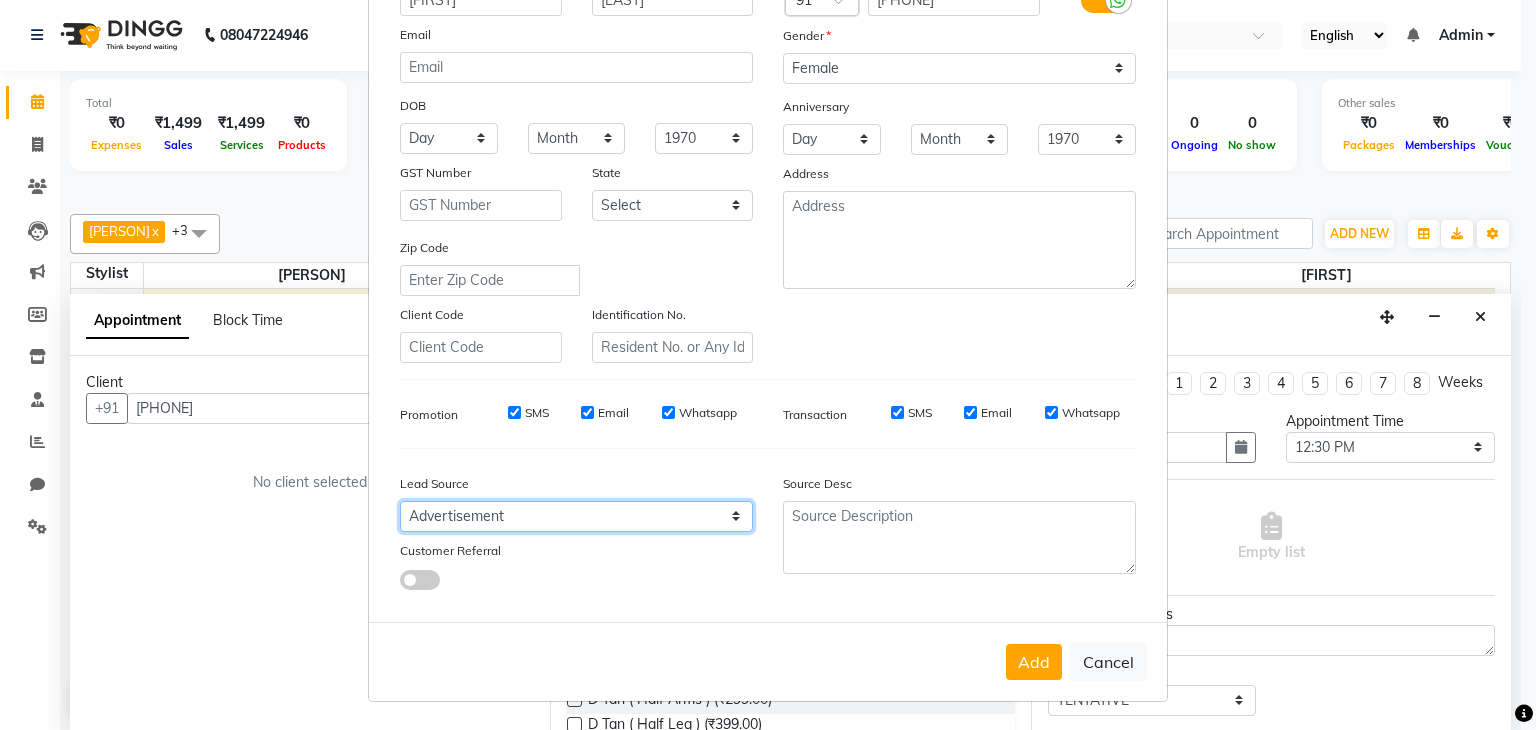 click on "Select Walk-in Referral Internet Friend Word of Mouth Advertisement Facebook JustDial Google Other" at bounding box center [576, 516] 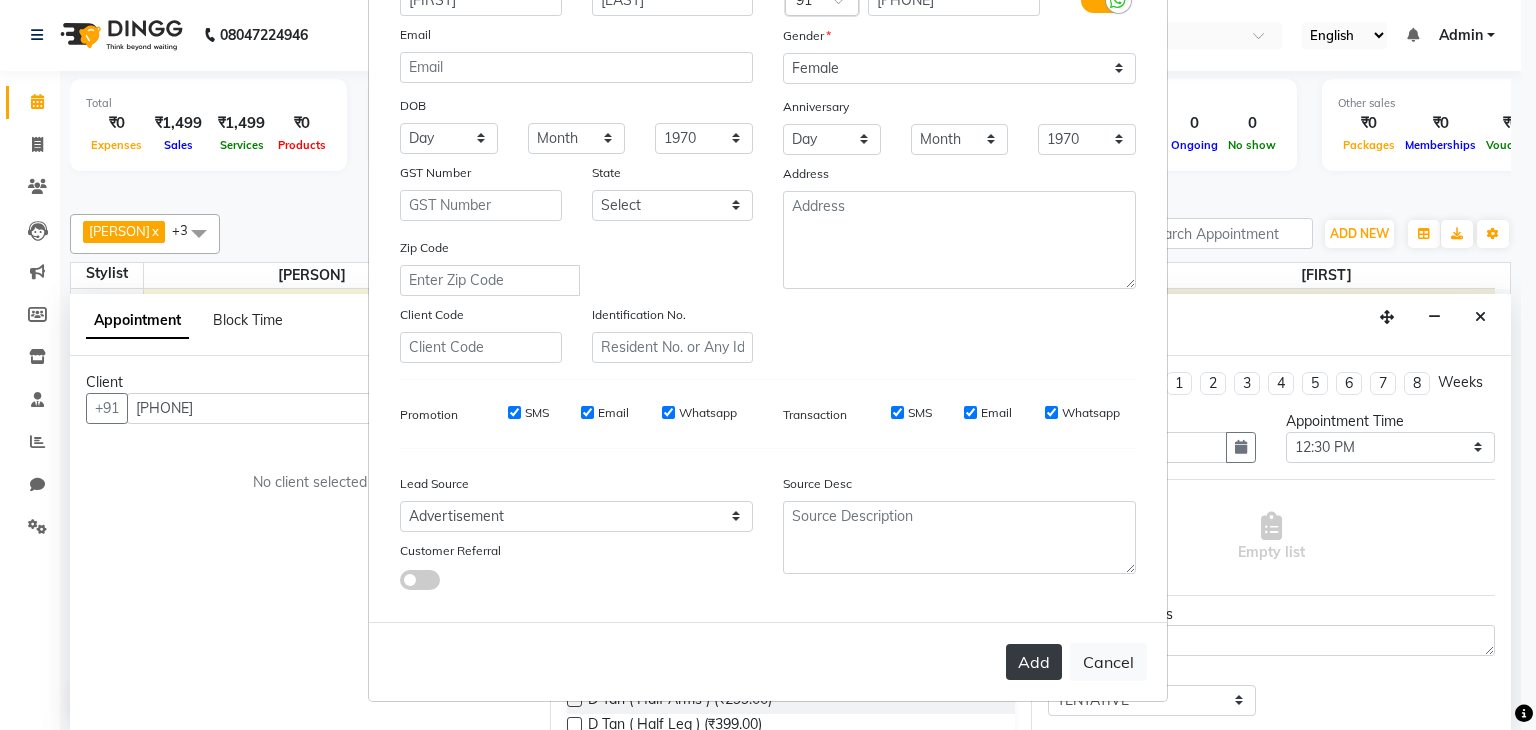 click on "Add" at bounding box center [1034, 662] 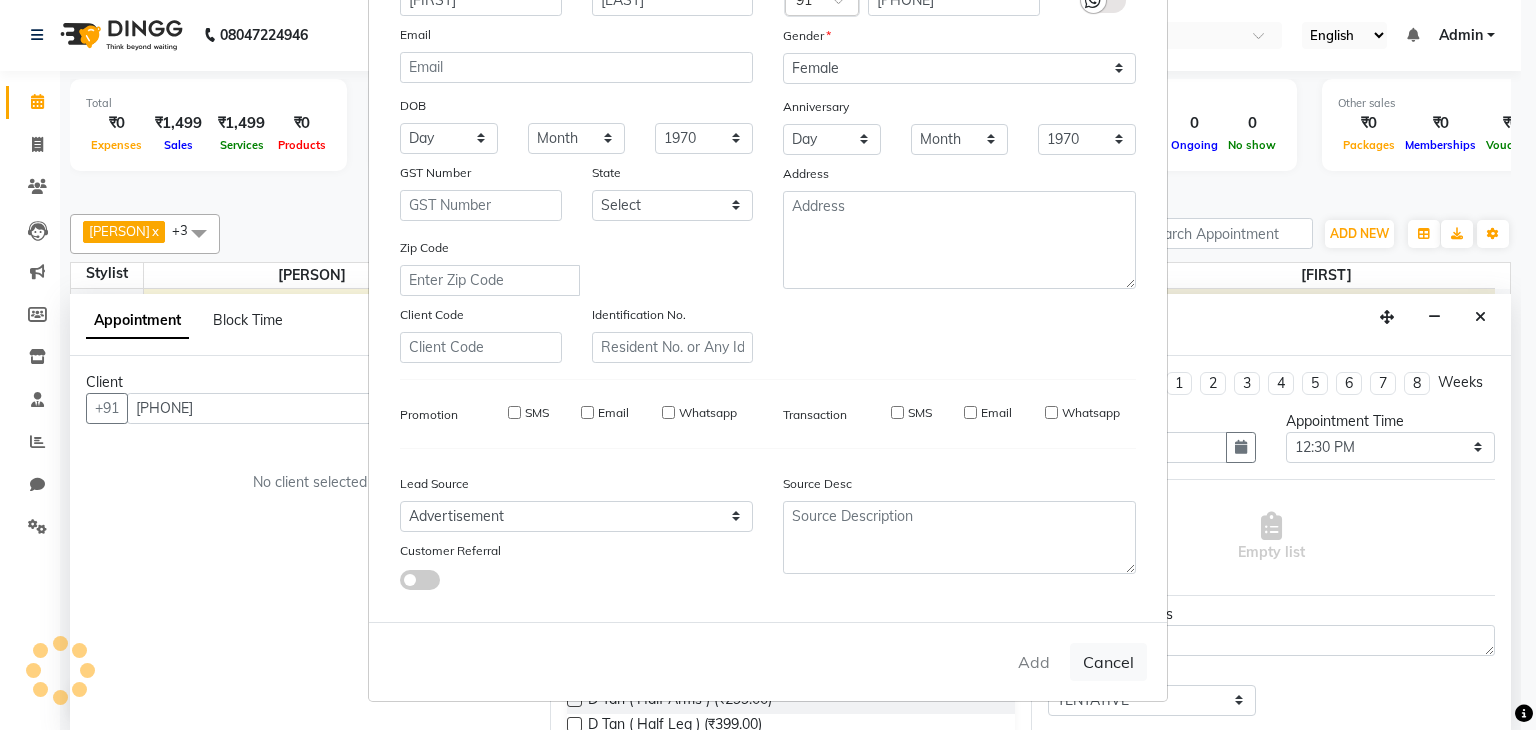 type 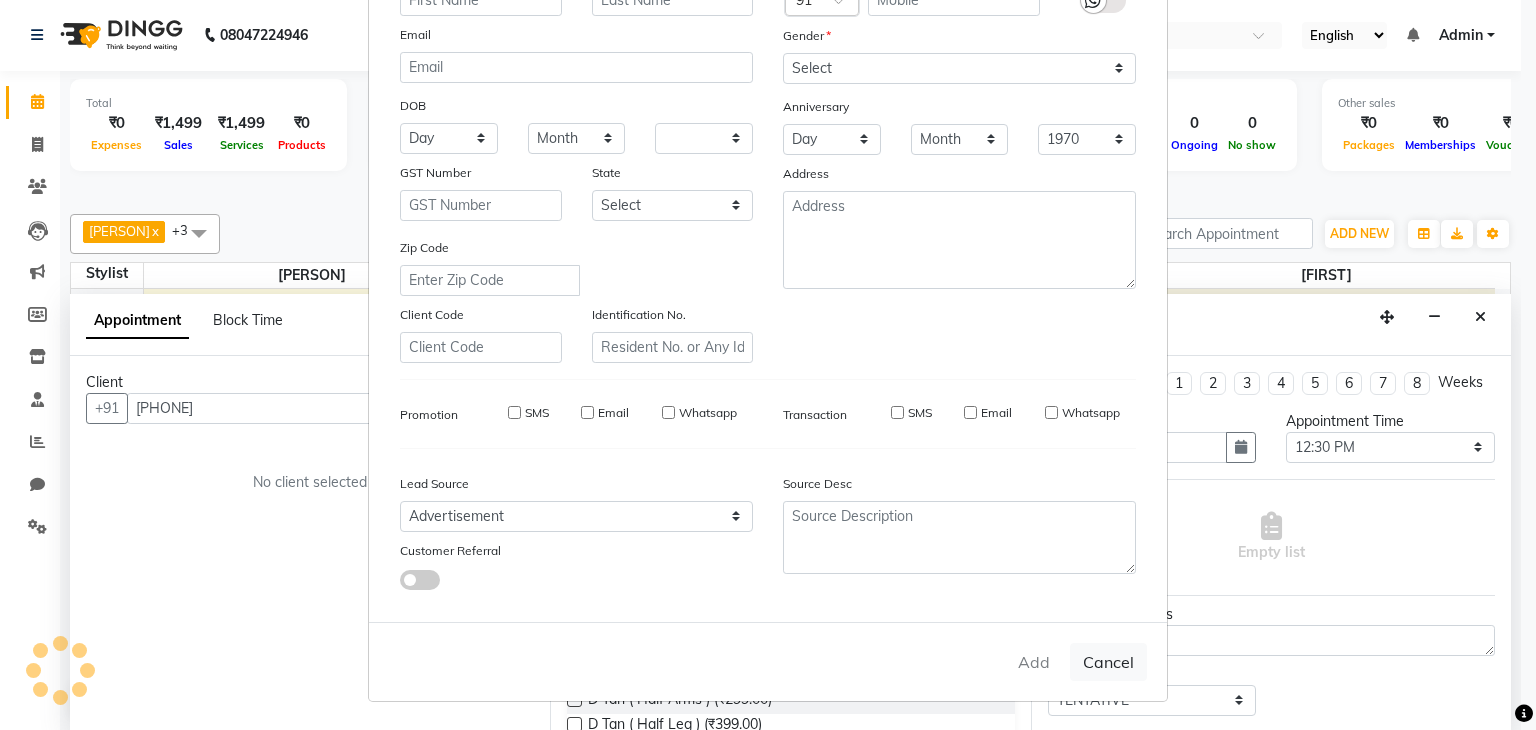 select 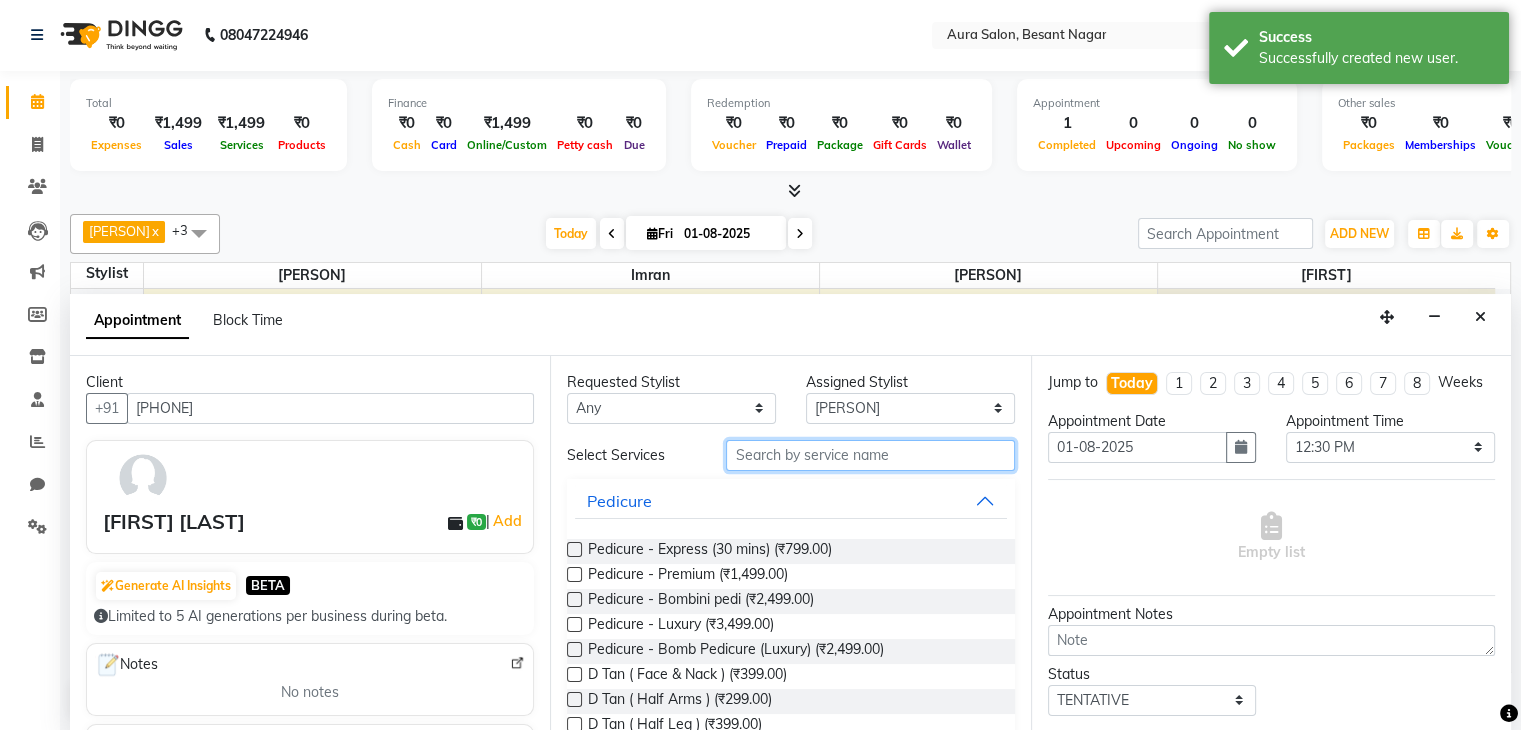 click at bounding box center [870, 455] 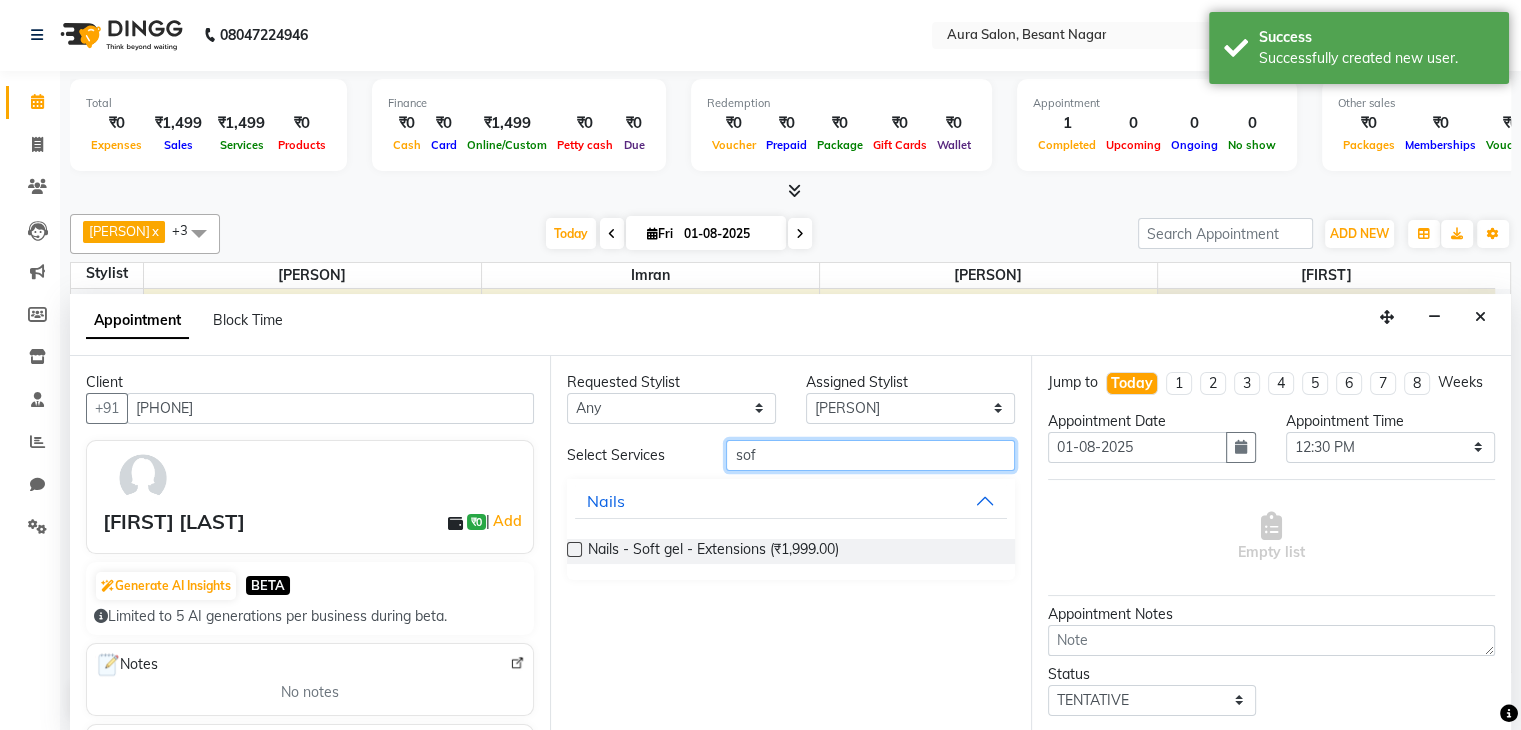 type on "sof" 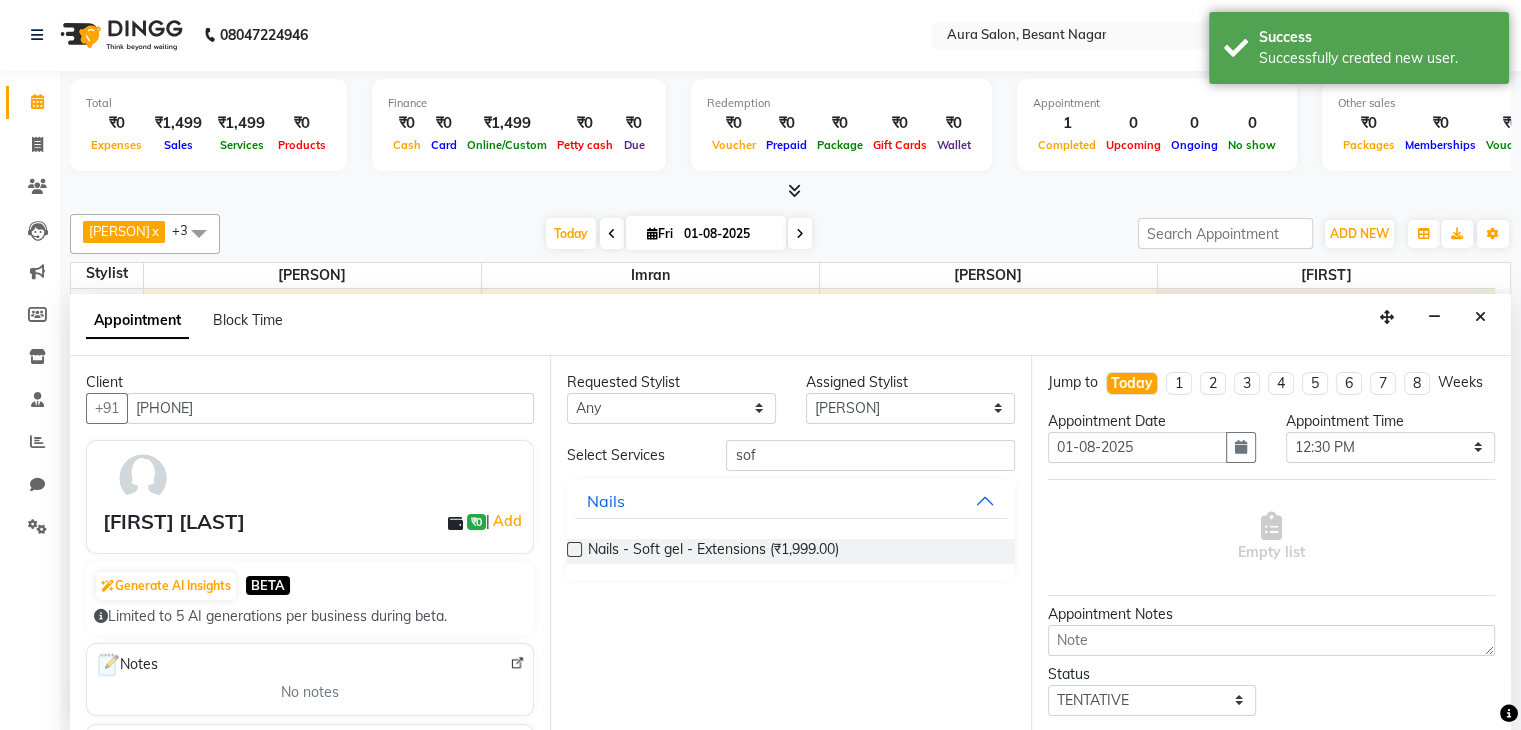 click at bounding box center [574, 549] 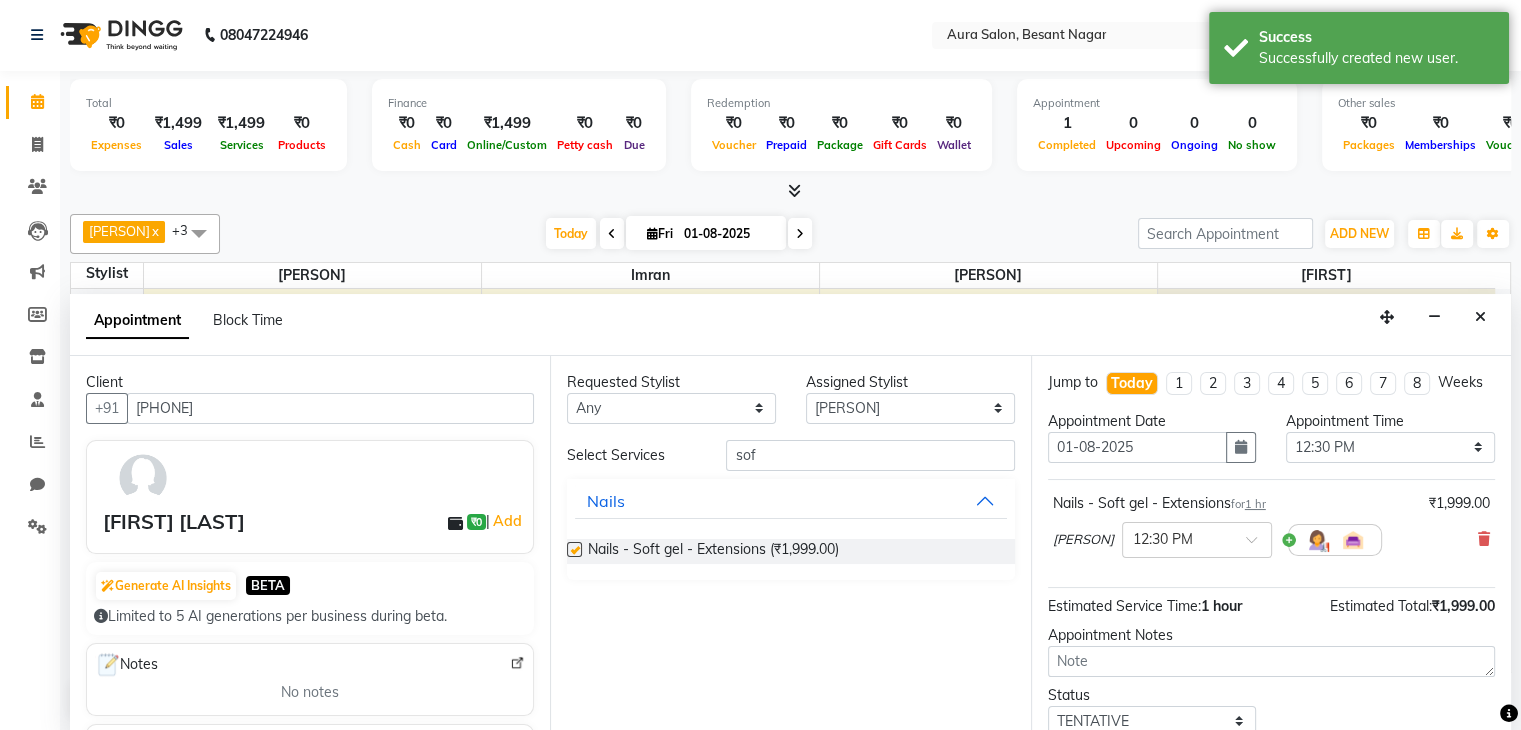 checkbox on "false" 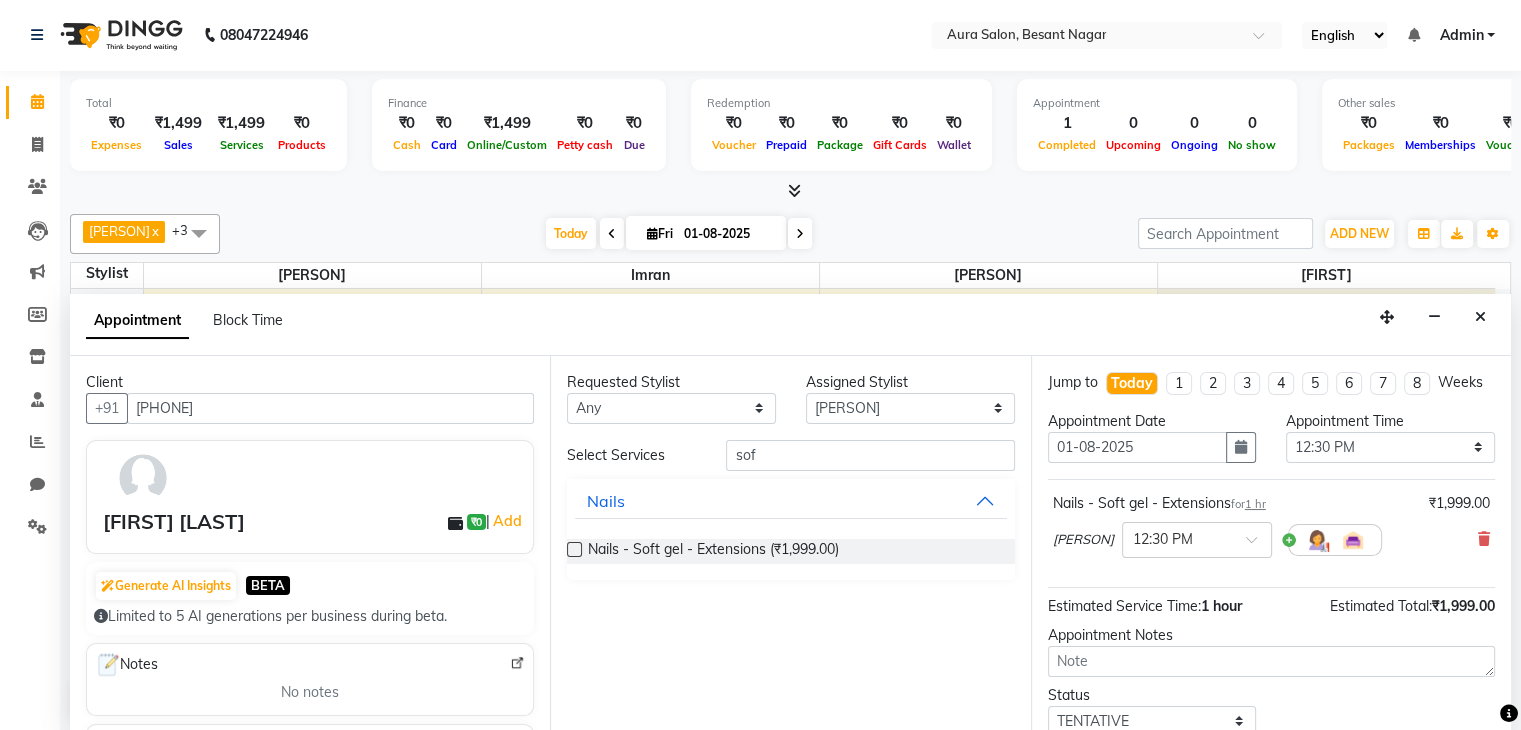 scroll, scrollTop: 149, scrollLeft: 0, axis: vertical 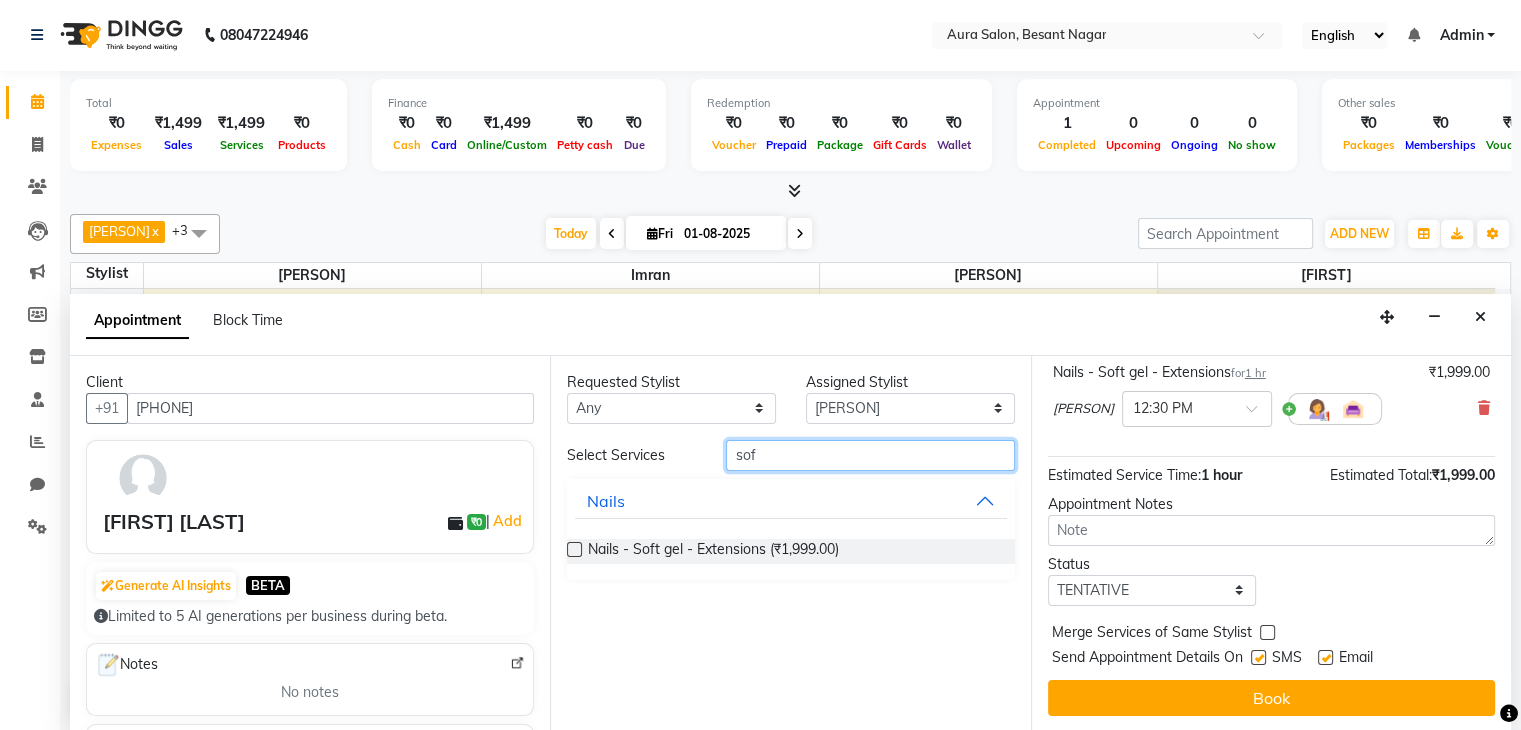 click on "sof" at bounding box center (870, 455) 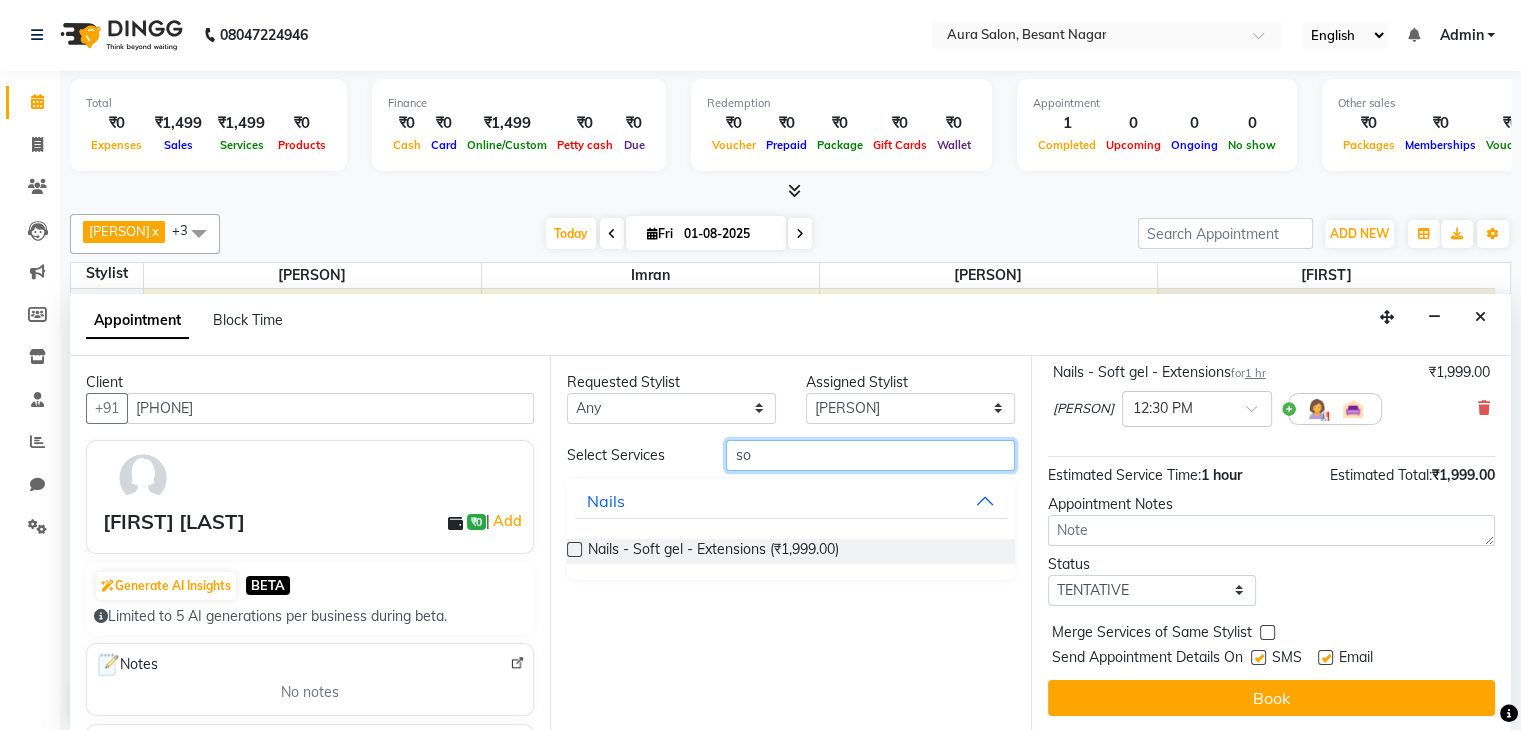 type on "s" 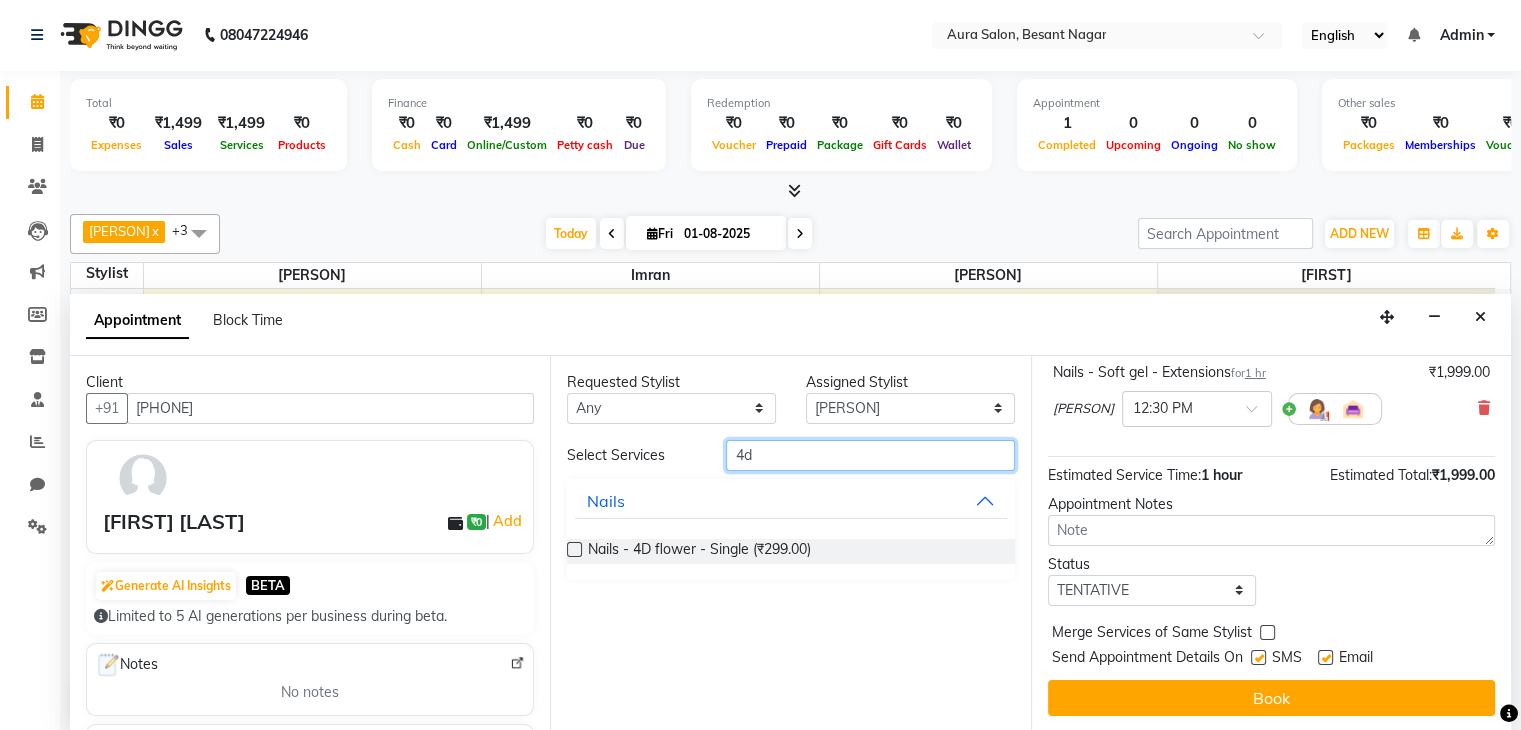 type on "4d" 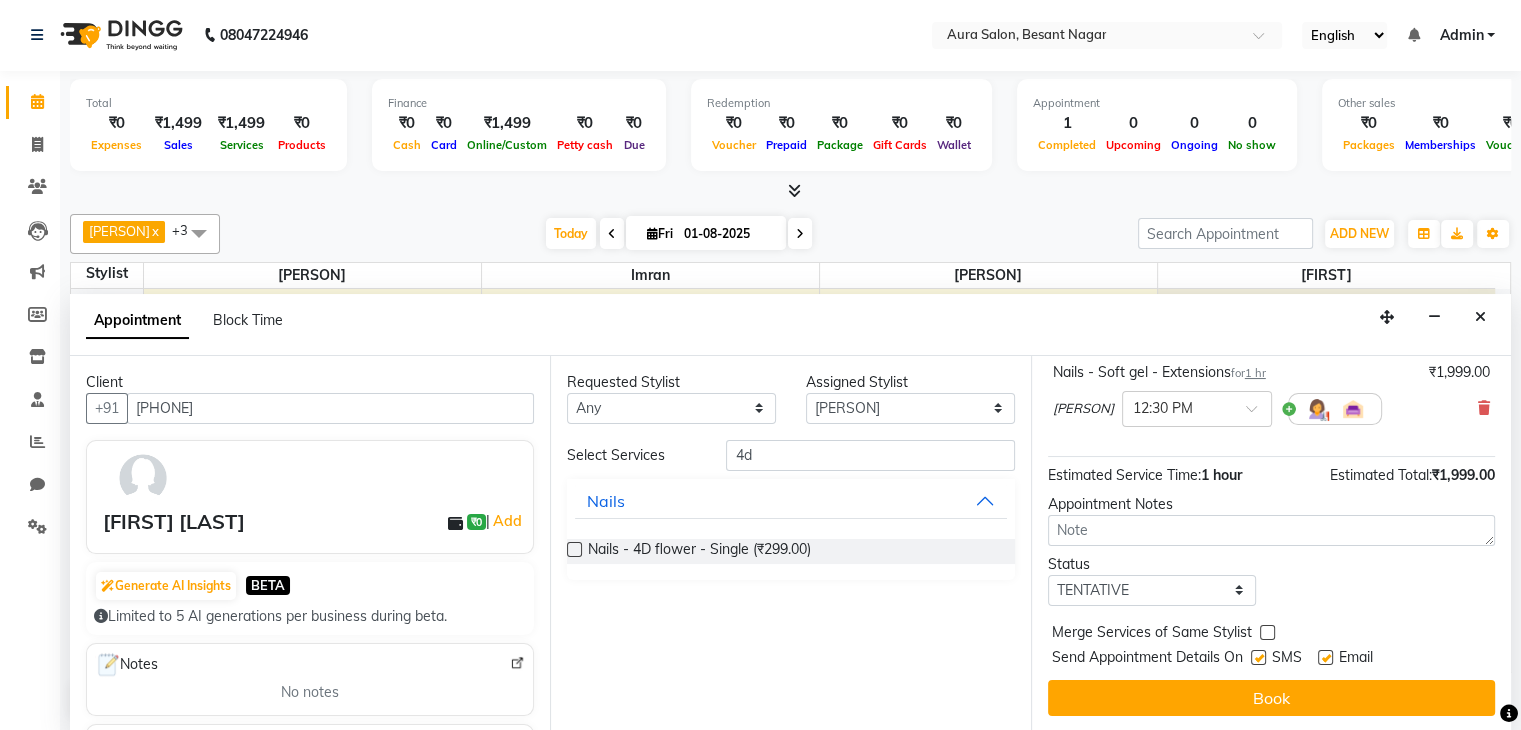 click at bounding box center [574, 549] 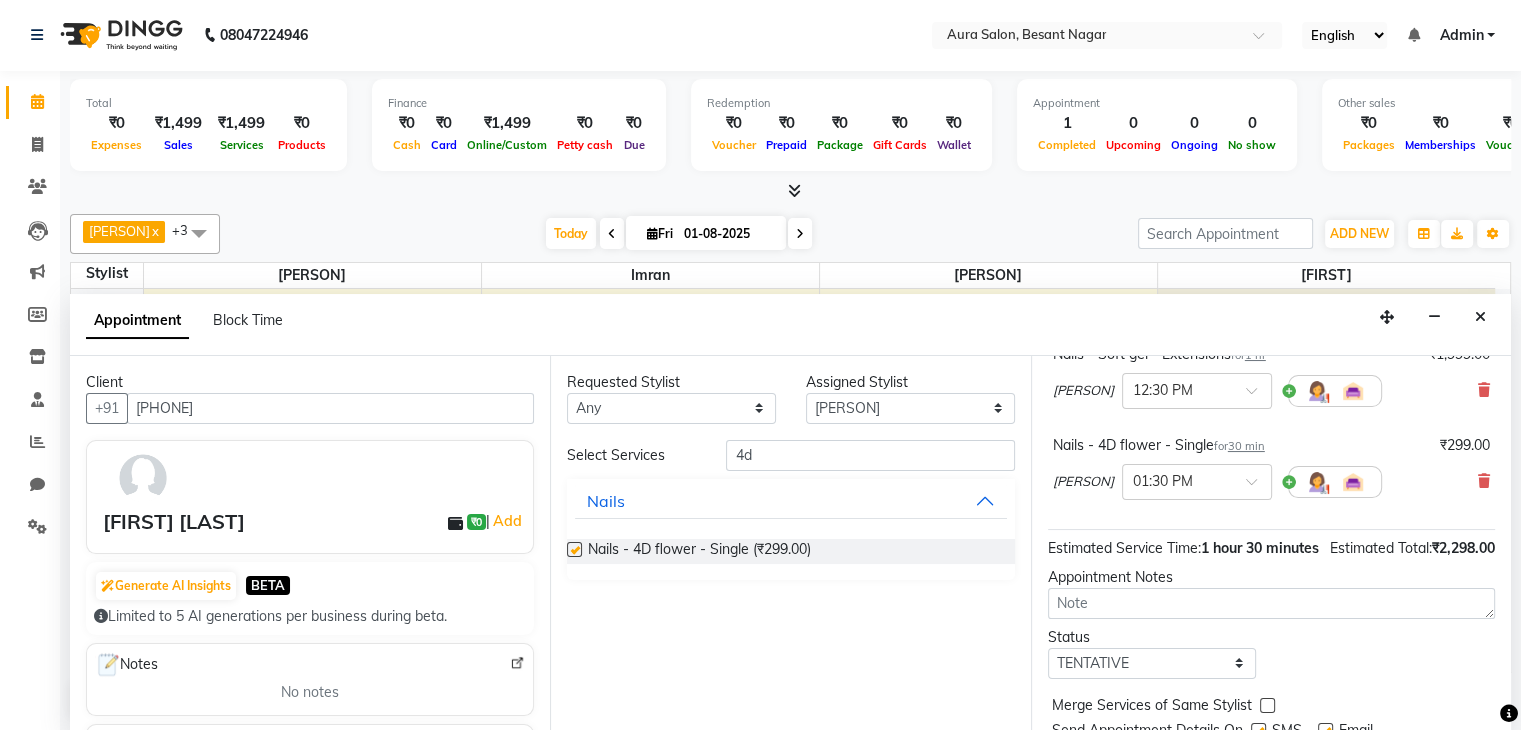 checkbox on "false" 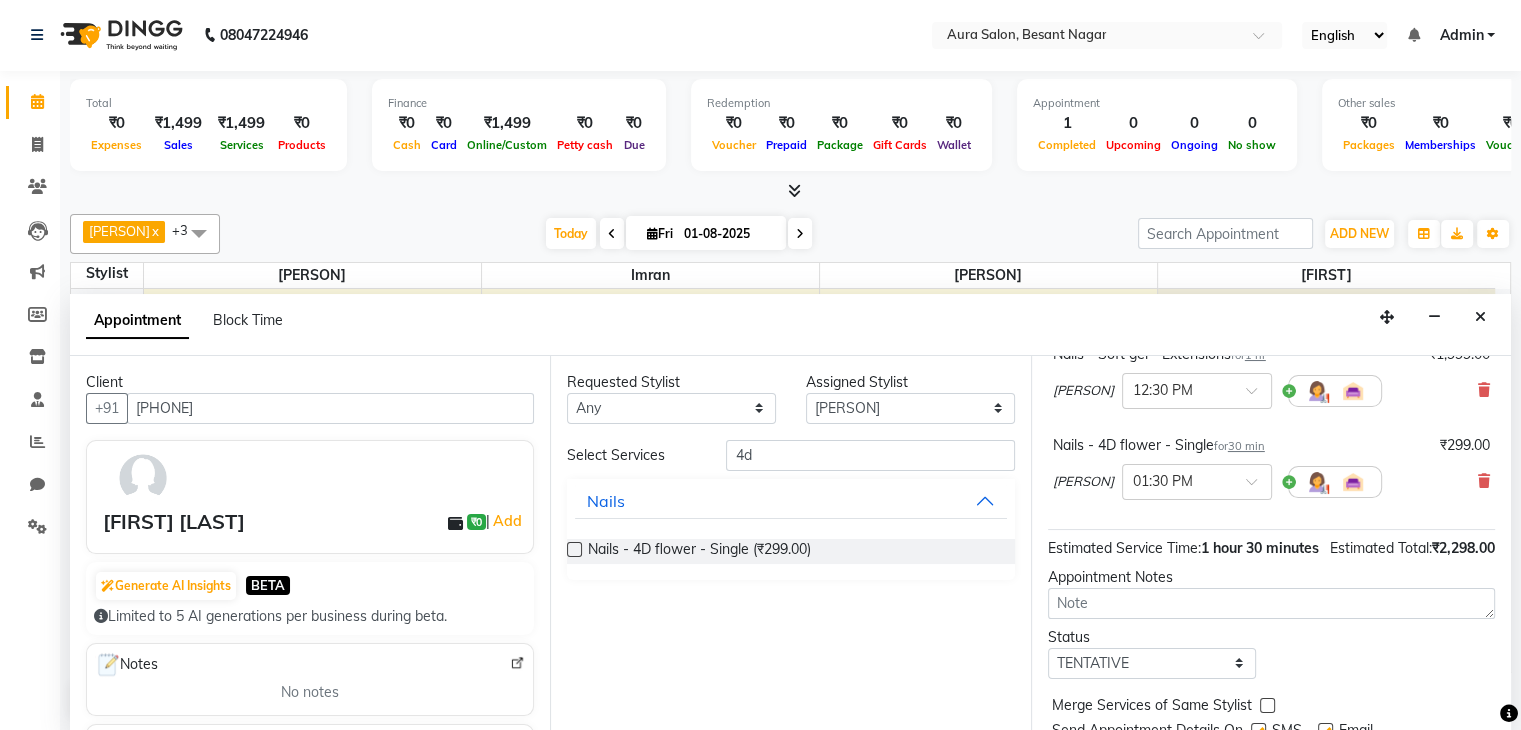 scroll, scrollTop: 261, scrollLeft: 0, axis: vertical 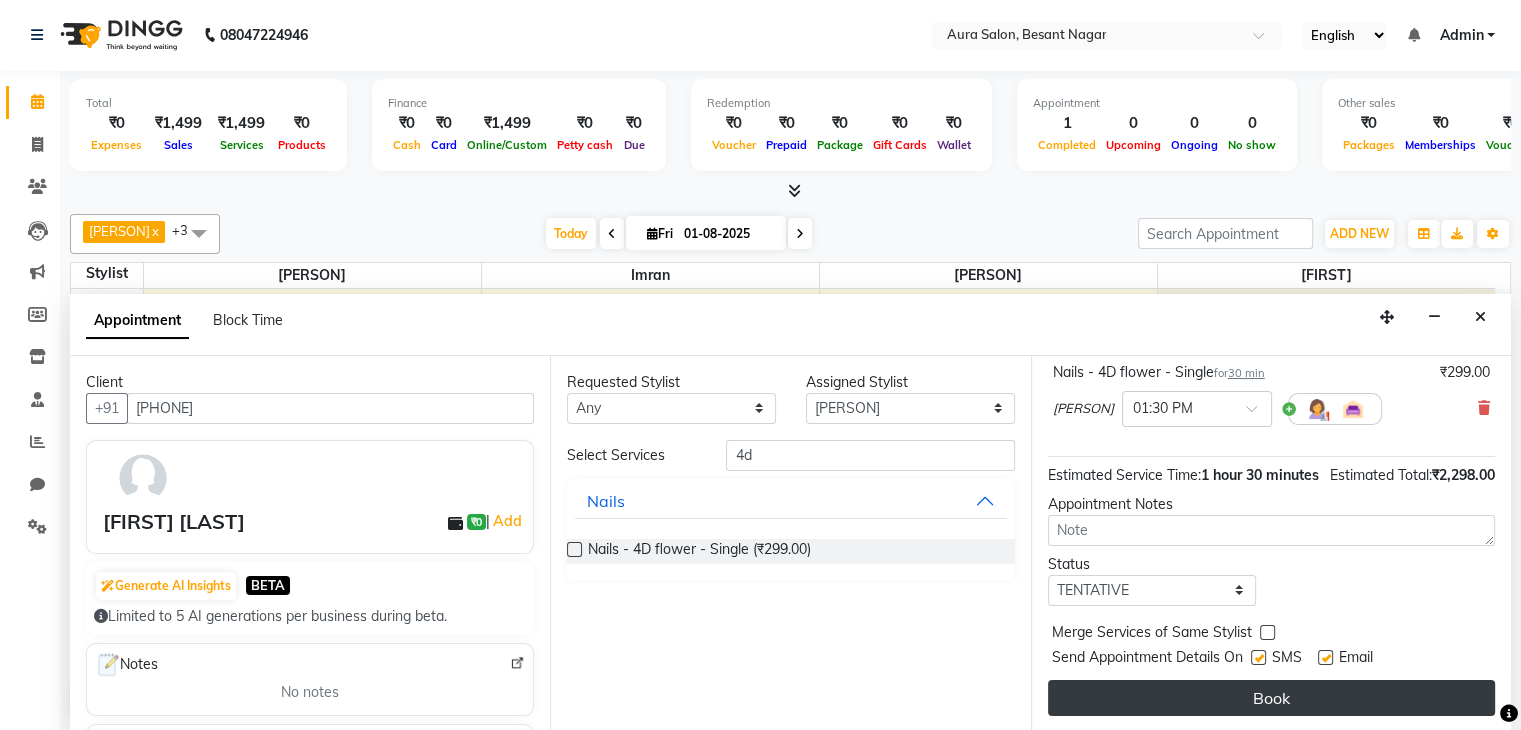 click on "Book" at bounding box center (1271, 698) 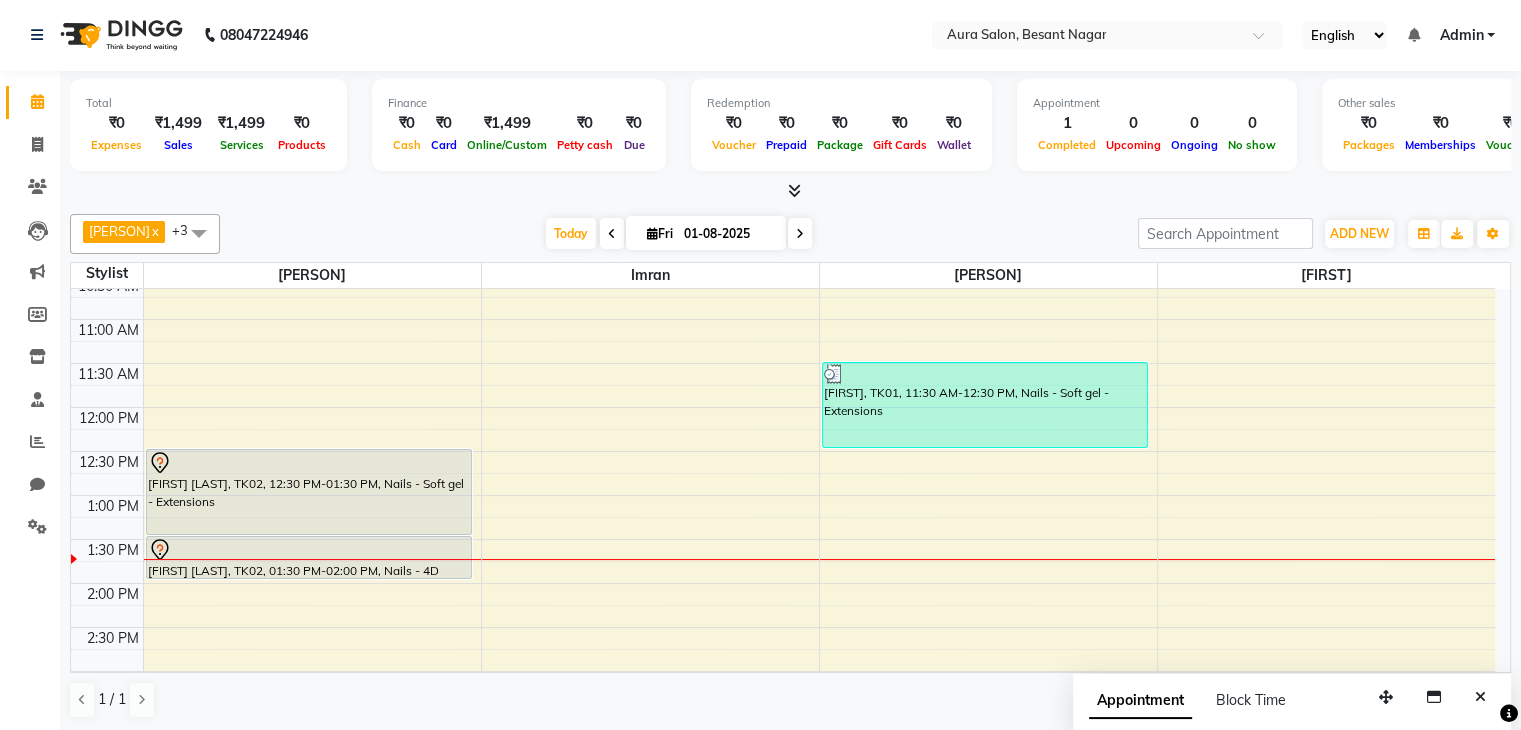 scroll, scrollTop: 100, scrollLeft: 0, axis: vertical 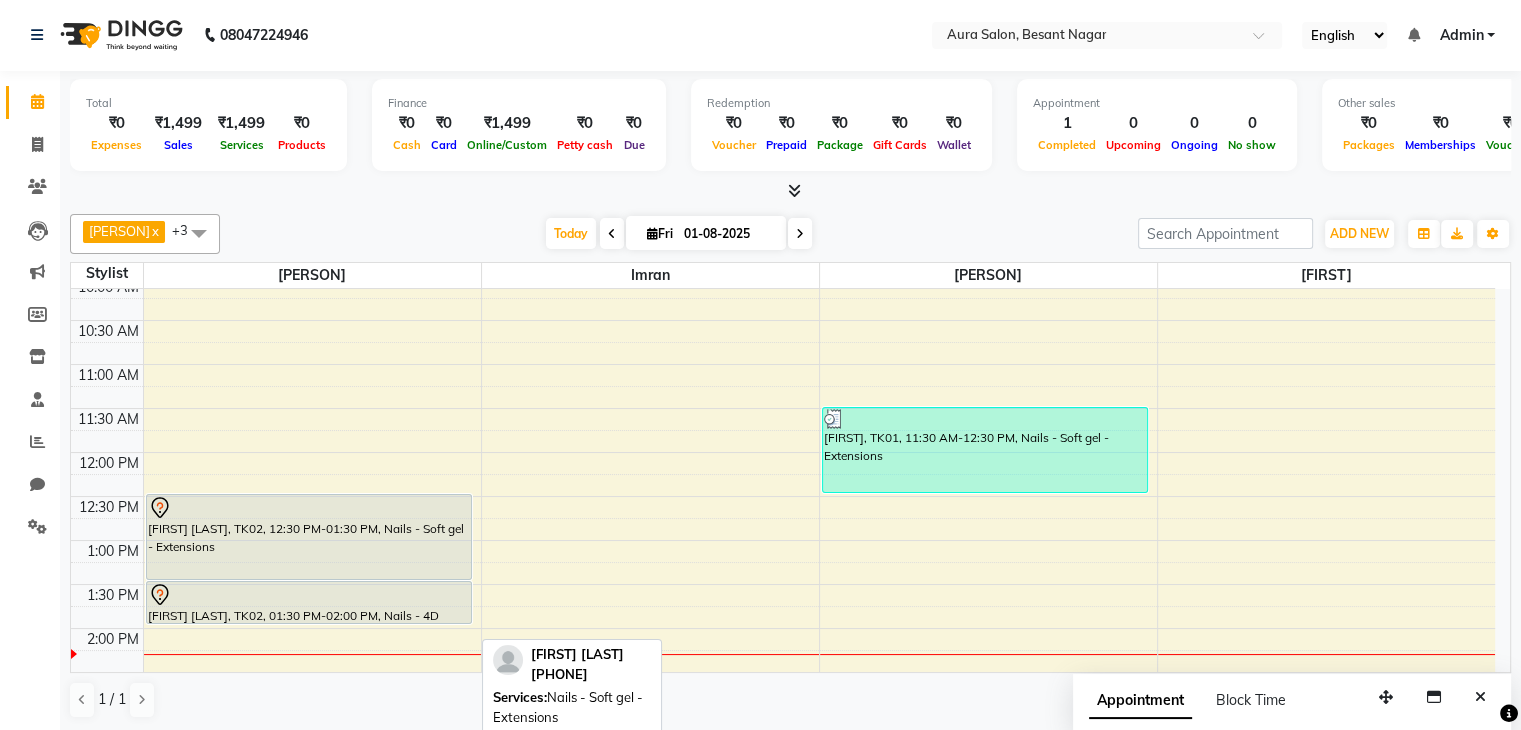 drag, startPoint x: 1523, startPoint y: 470, endPoint x: 404, endPoint y: 553, distance: 1122.074 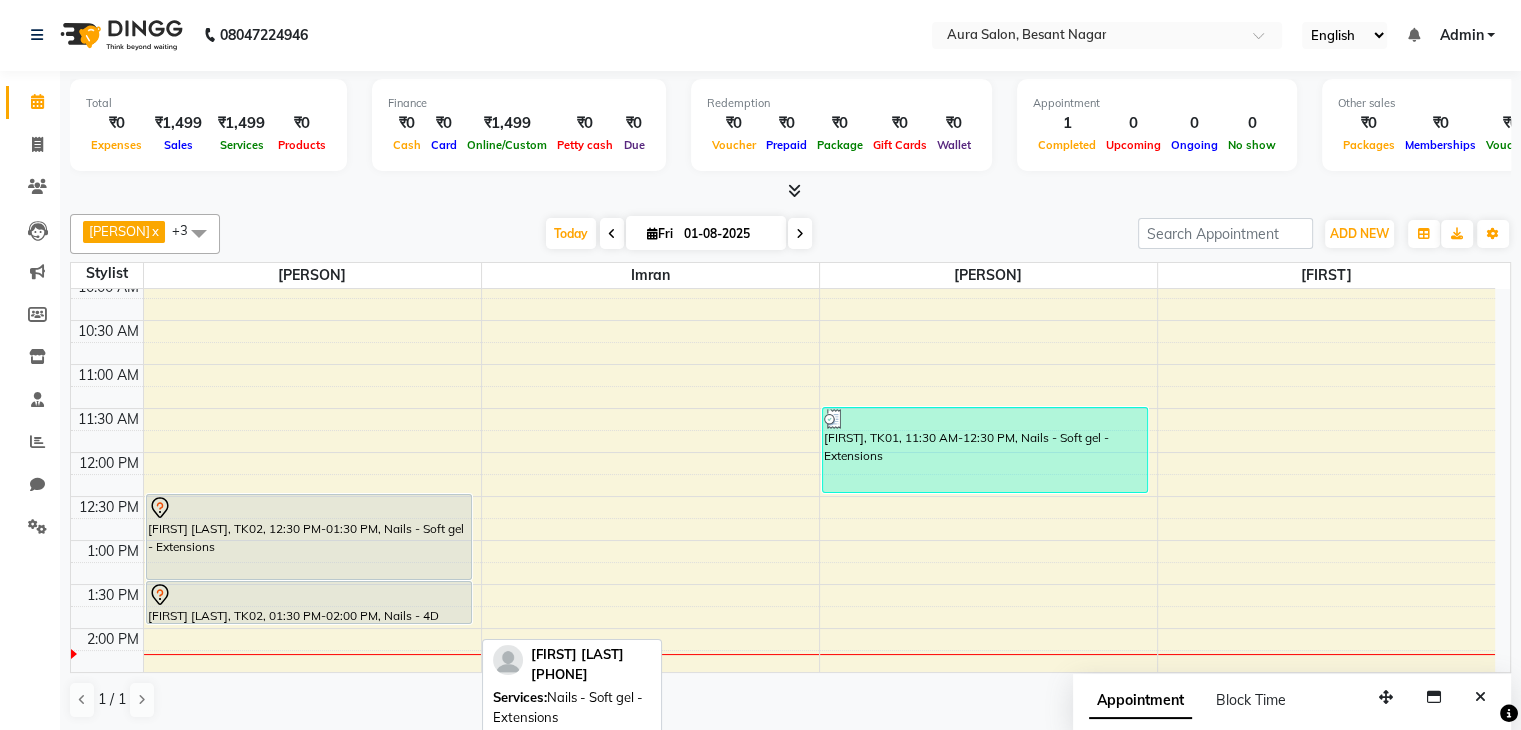 click on "[FIRST] [LAST], TK02, 12:30 PM-01:30 PM, Nails - Soft gel - Extensions" at bounding box center [309, 537] 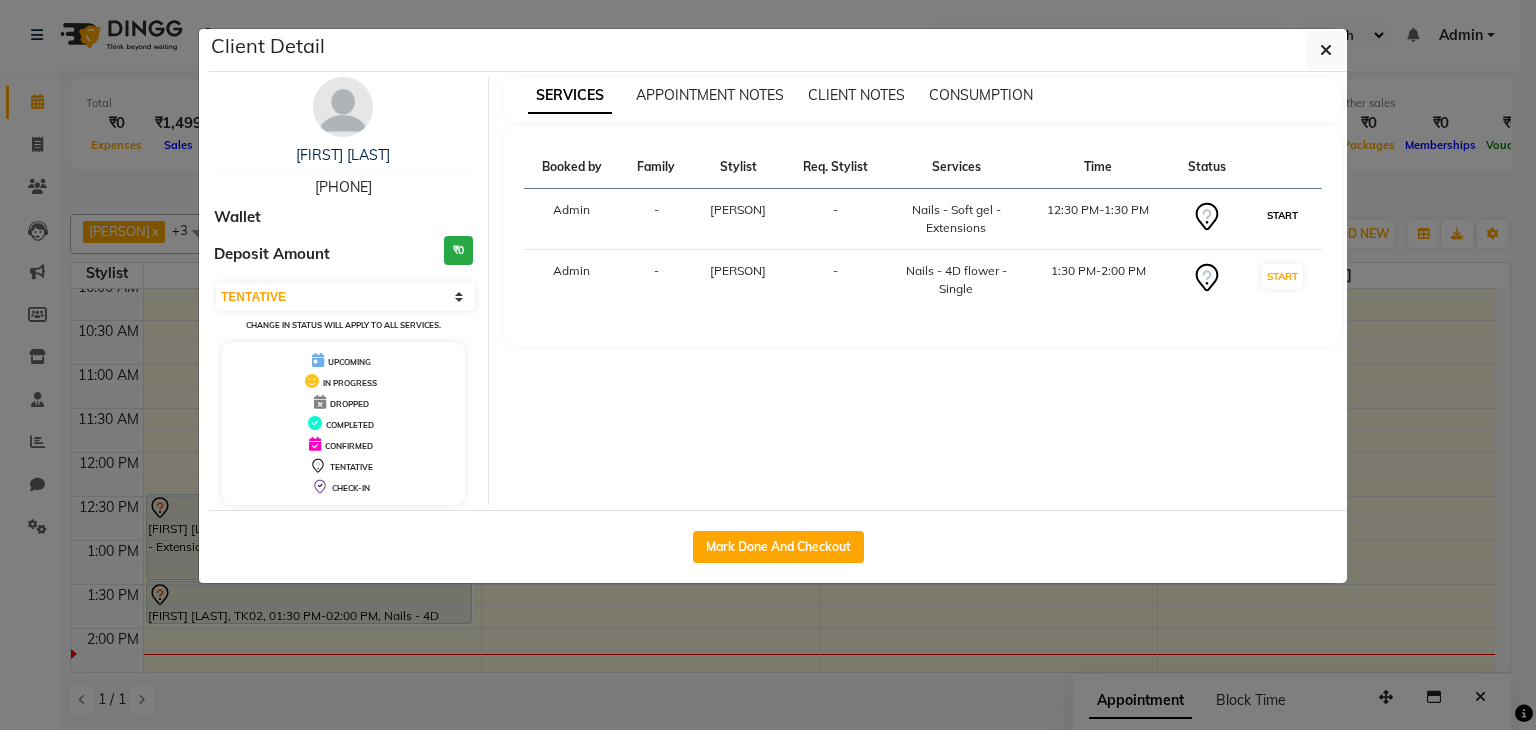 click on "START" at bounding box center [1282, 215] 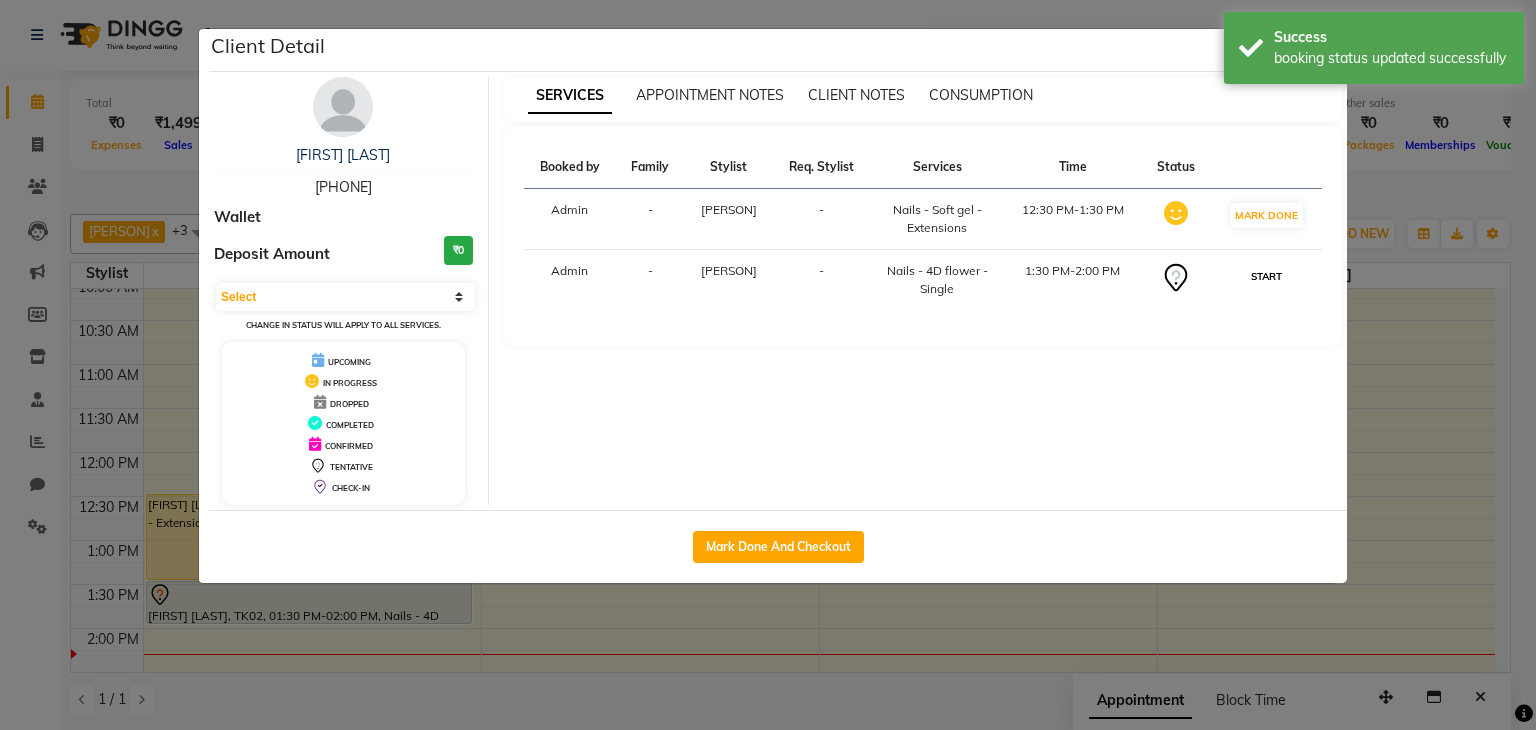 click on "START" at bounding box center [1266, 276] 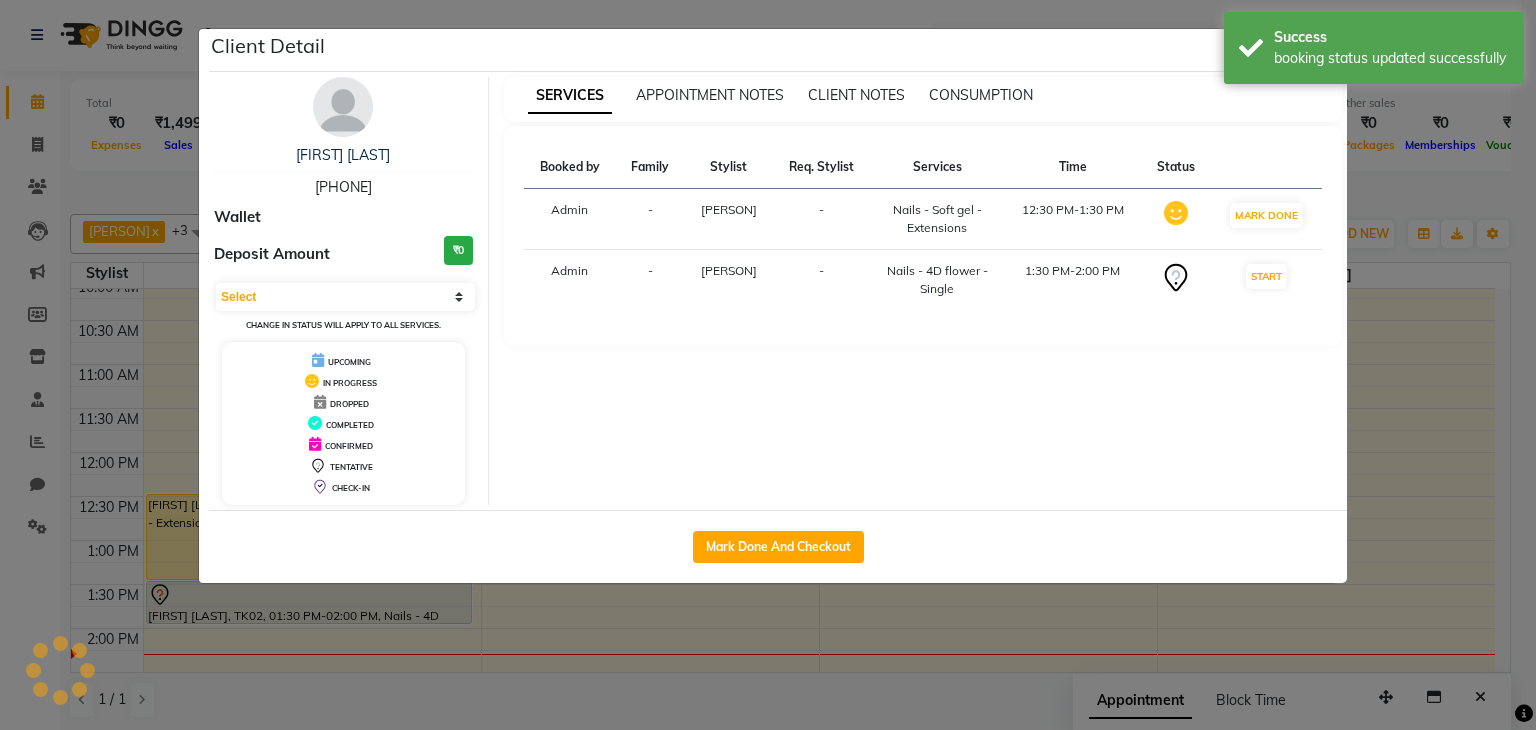 select on "1" 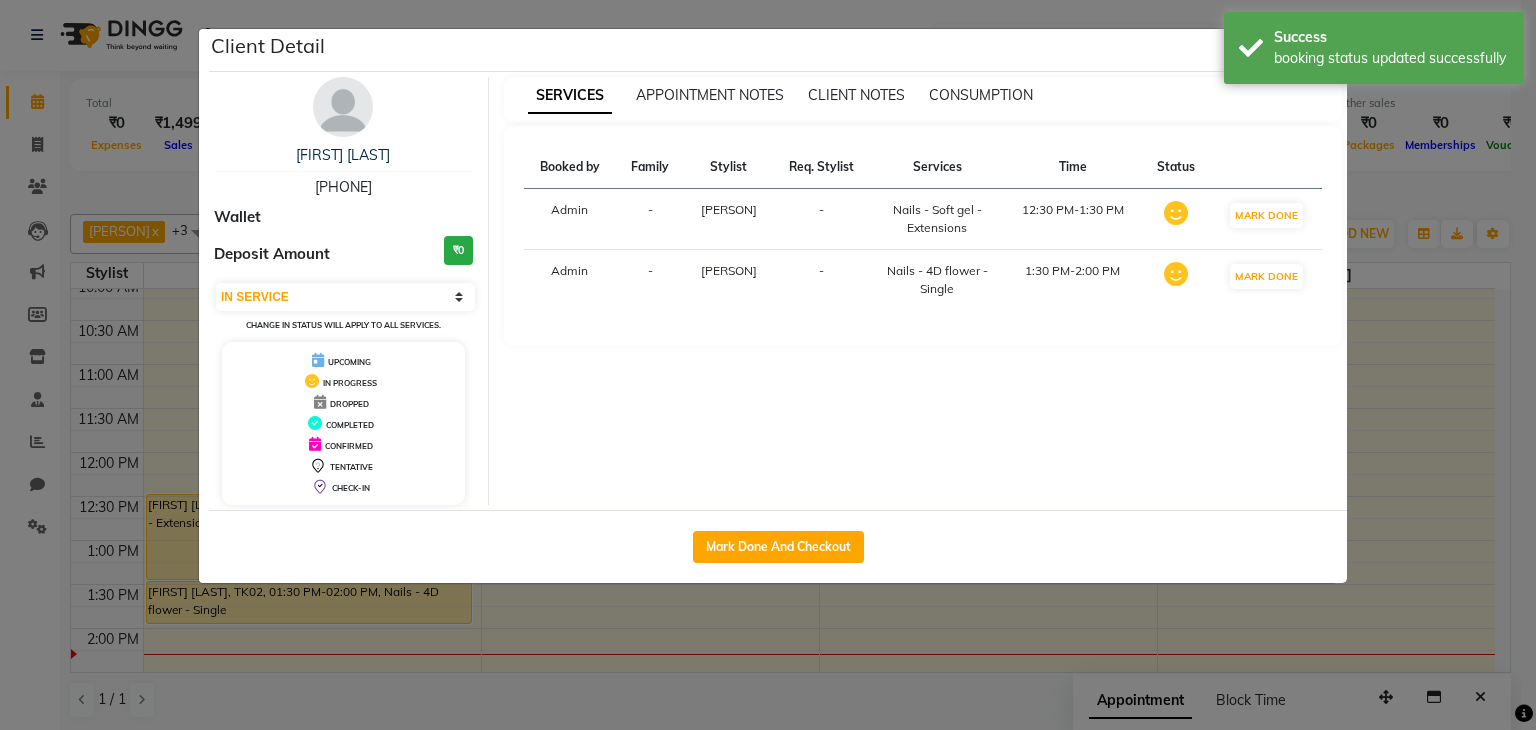 click on "Client Detail [FIRST] [LAST] [PHONE] Wallet Deposit Amount ₹0 Select IN SERVICE CONFIRMED TENTATIVE CHECK IN MARK DONE DROPPED UPCOMING Change in status will apply to all services. UPCOMING IN PROGRESS DROPPED COMPLETED CONFIRMED TENTATIVE CHECK-IN SERVICES APPOINTMENT NOTES CLIENT NOTES CONSUMPTION Booked by Family Stylist Req. Stylist Services Time Status Admin - [PERSON] - Nails - Soft gel - Extensions 12:30 PM-1:30 PM MARK DONE Admin - [PERSON] - Nails - 4D flower - Single 1:30 PM-2:00 PM MARK DONE Mark Done And Checkout" 